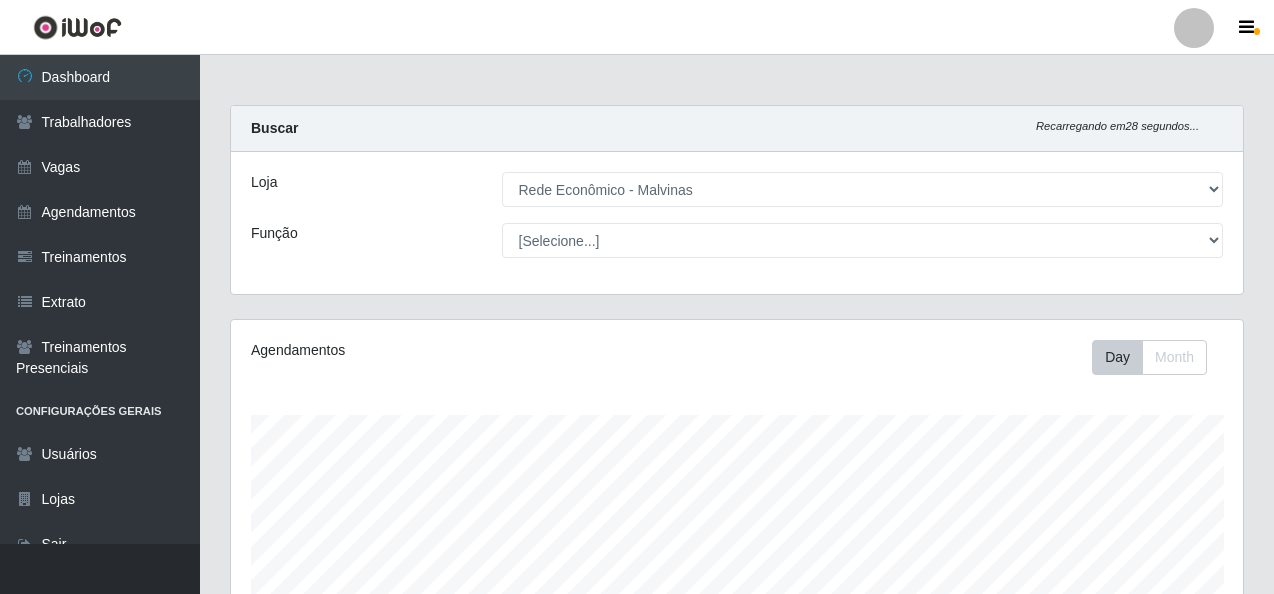 select on "194" 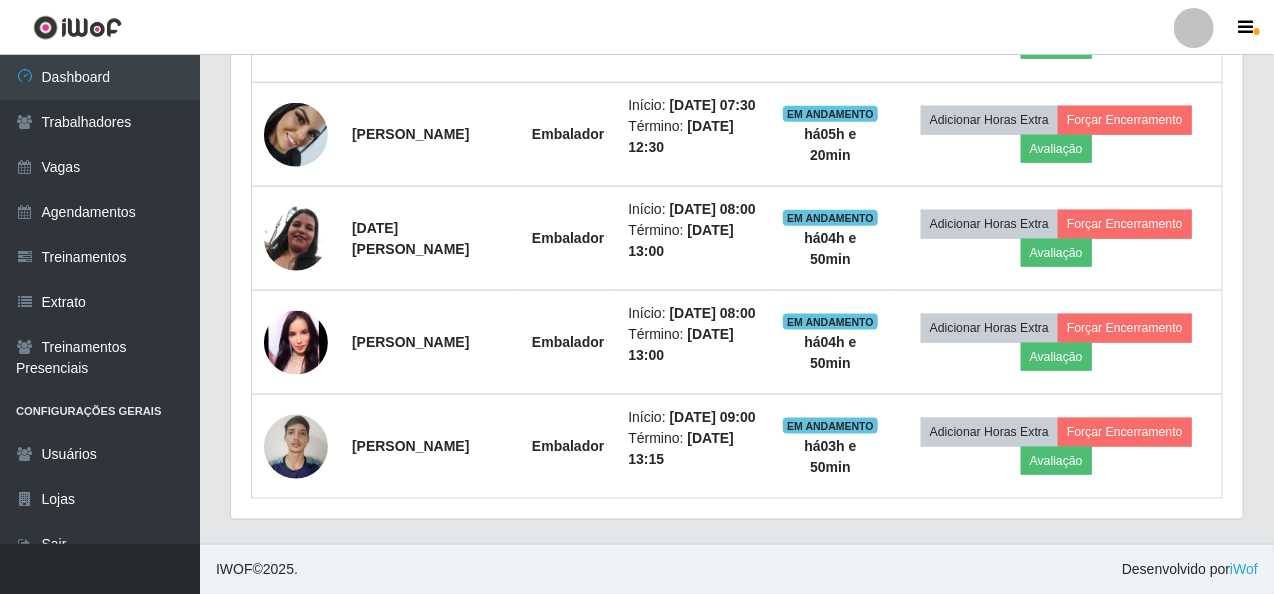 scroll, scrollTop: 999585, scrollLeft: 998987, axis: both 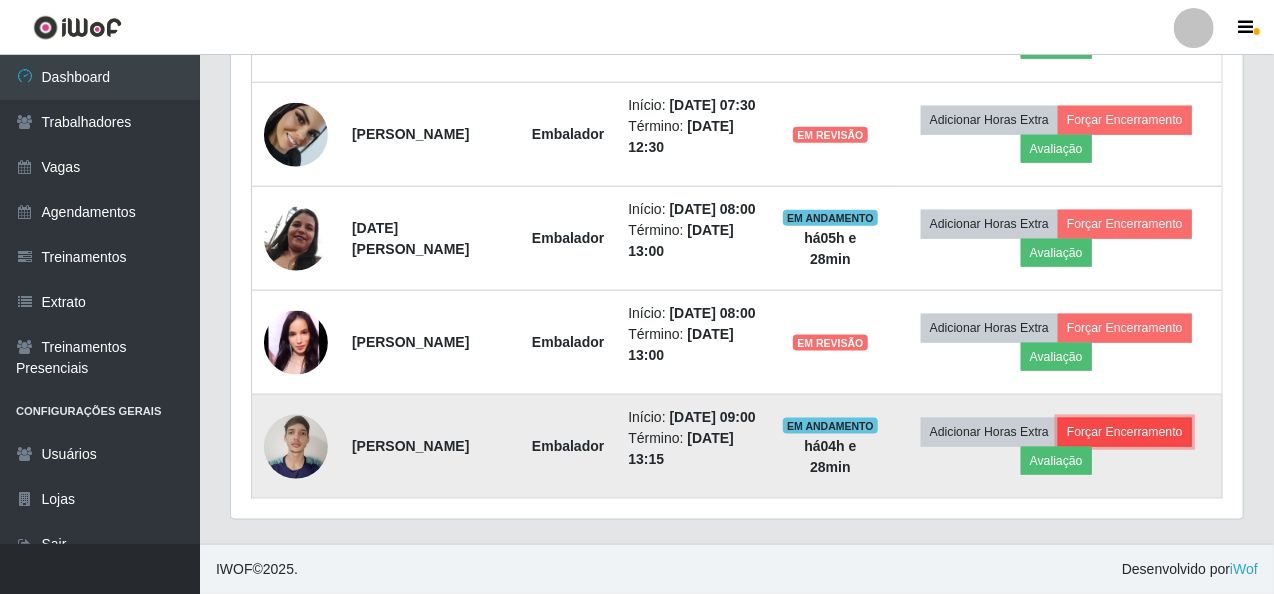 click on "Forçar Encerramento" at bounding box center [1125, 432] 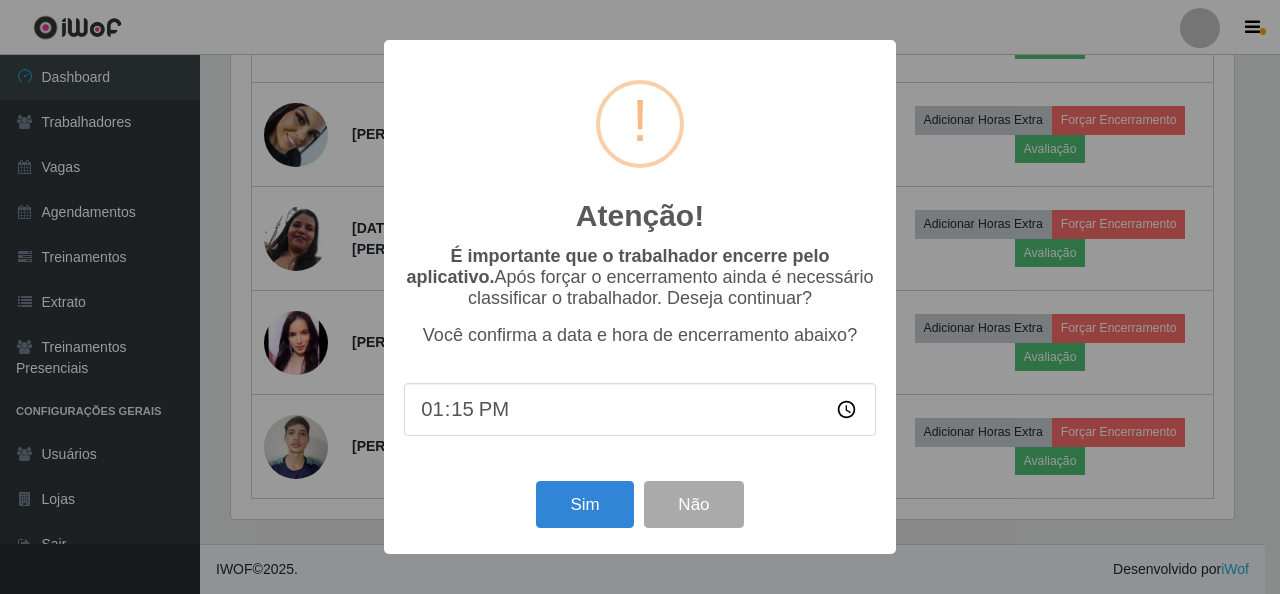 scroll, scrollTop: 999585, scrollLeft: 998996, axis: both 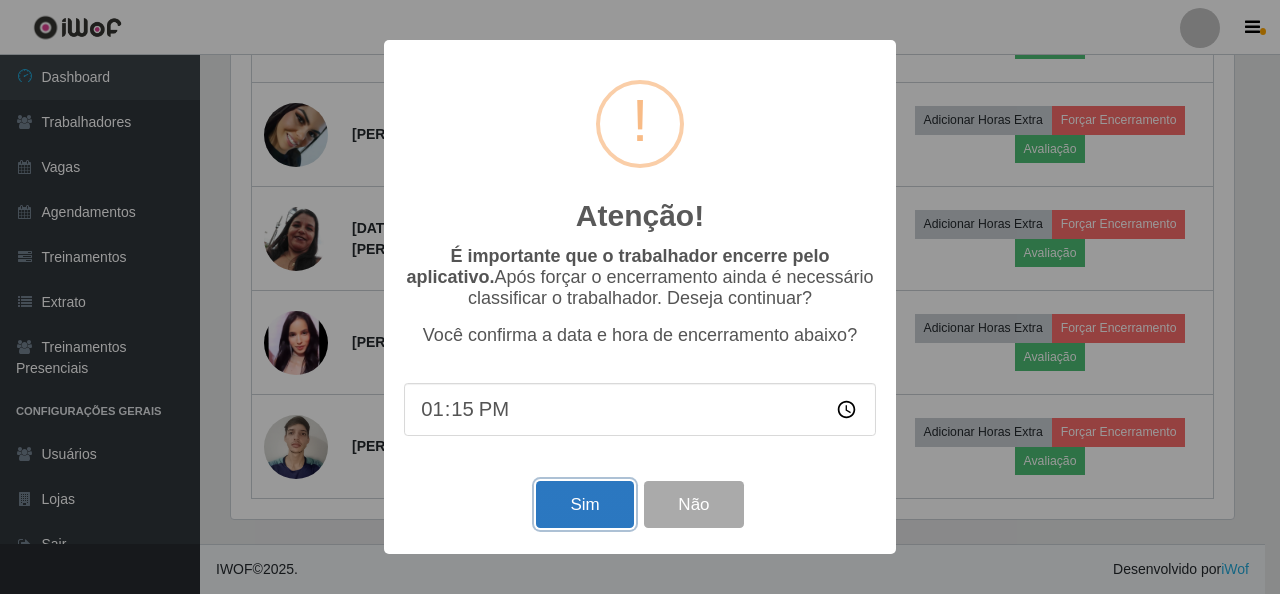 click on "Sim" at bounding box center (584, 504) 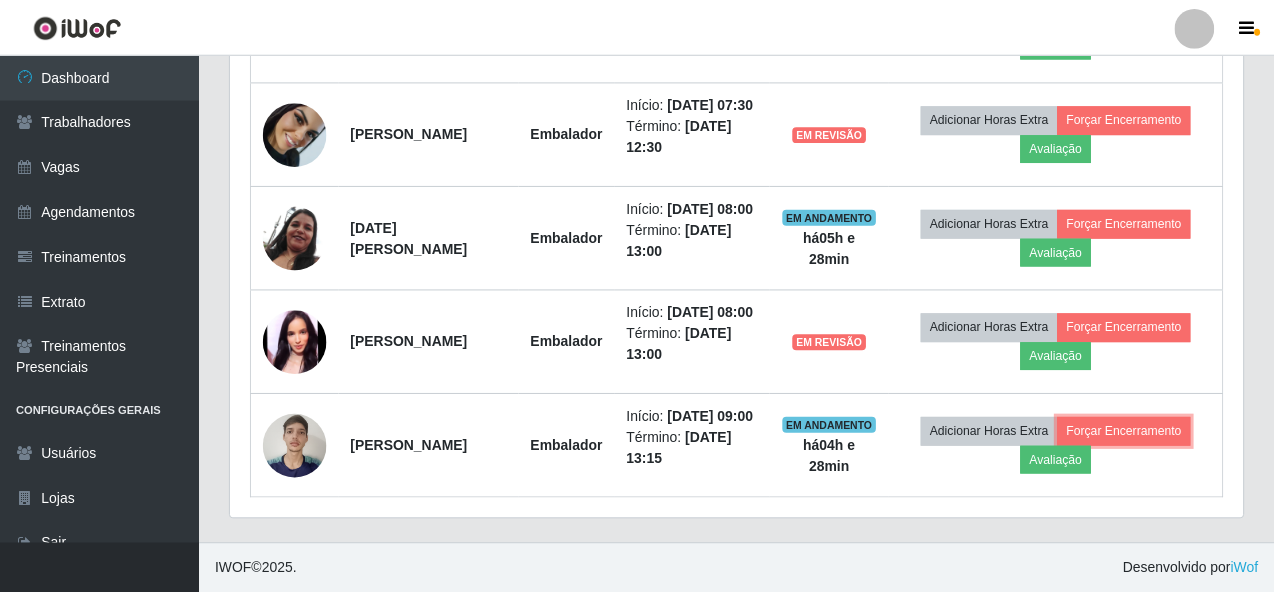 scroll, scrollTop: 999585, scrollLeft: 998987, axis: both 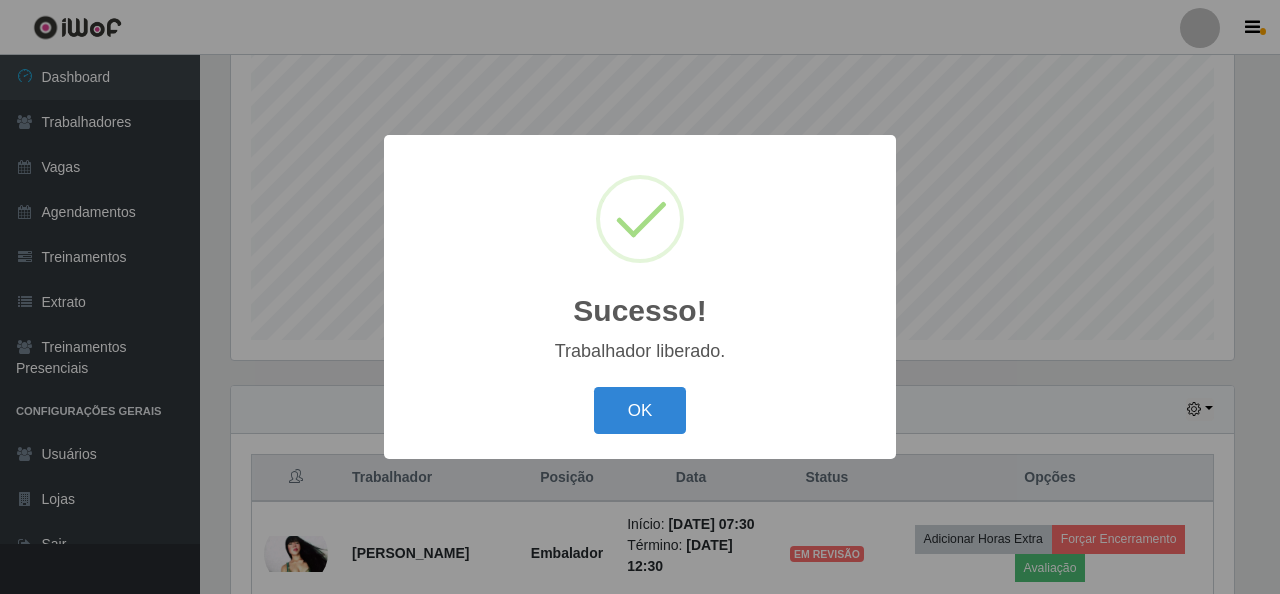 drag, startPoint x: 647, startPoint y: 417, endPoint x: 724, endPoint y: 415, distance: 77.02597 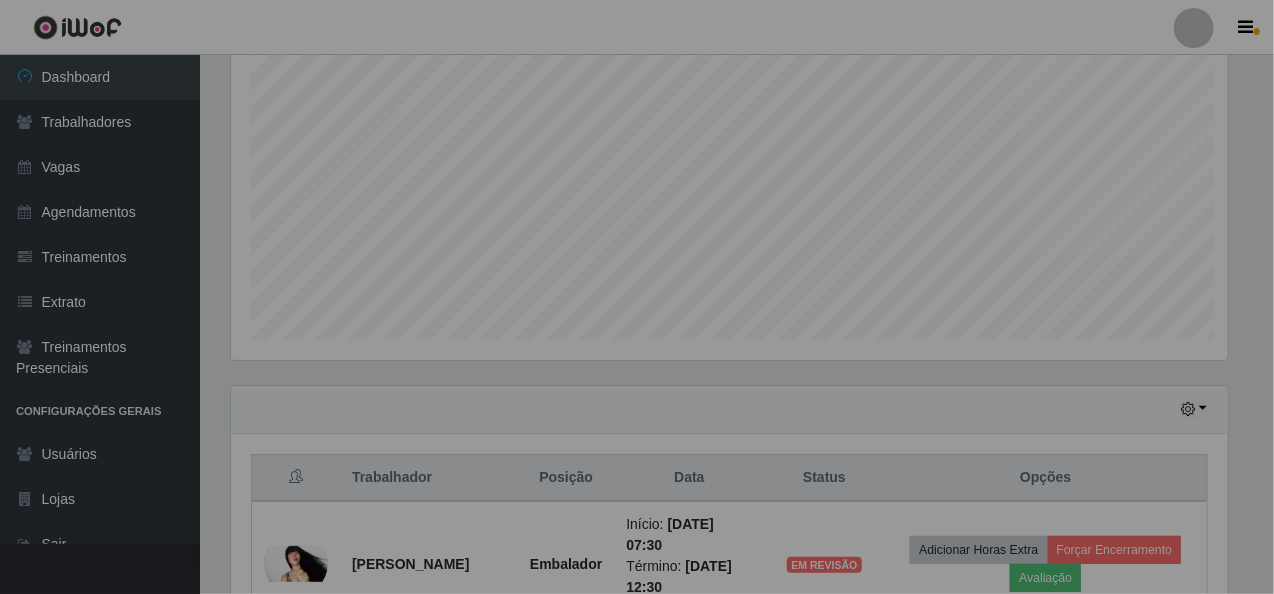 scroll, scrollTop: 999585, scrollLeft: 998987, axis: both 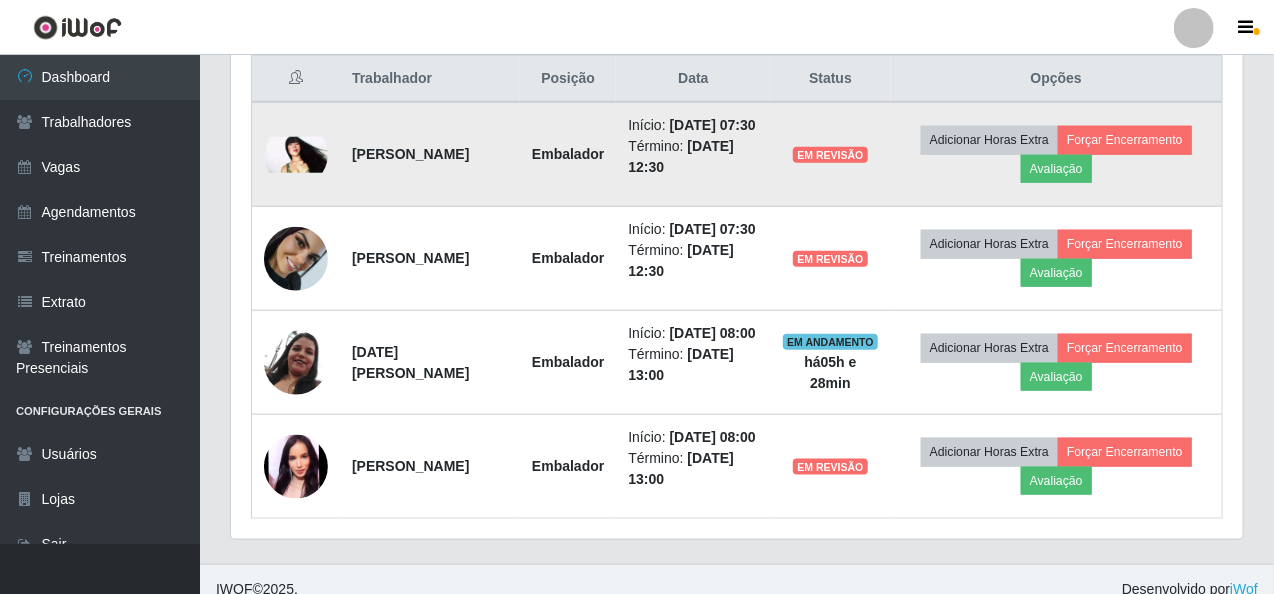 drag, startPoint x: 380, startPoint y: 144, endPoint x: 428, endPoint y: 177, distance: 58.249462 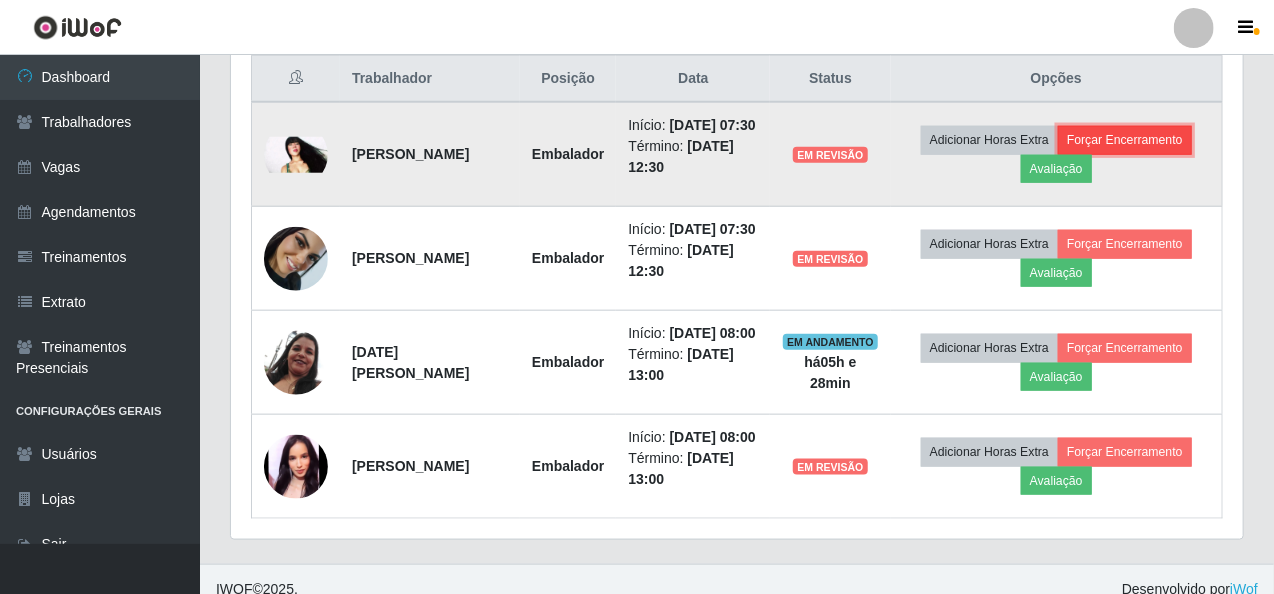 click on "Forçar Encerramento" at bounding box center [1125, 140] 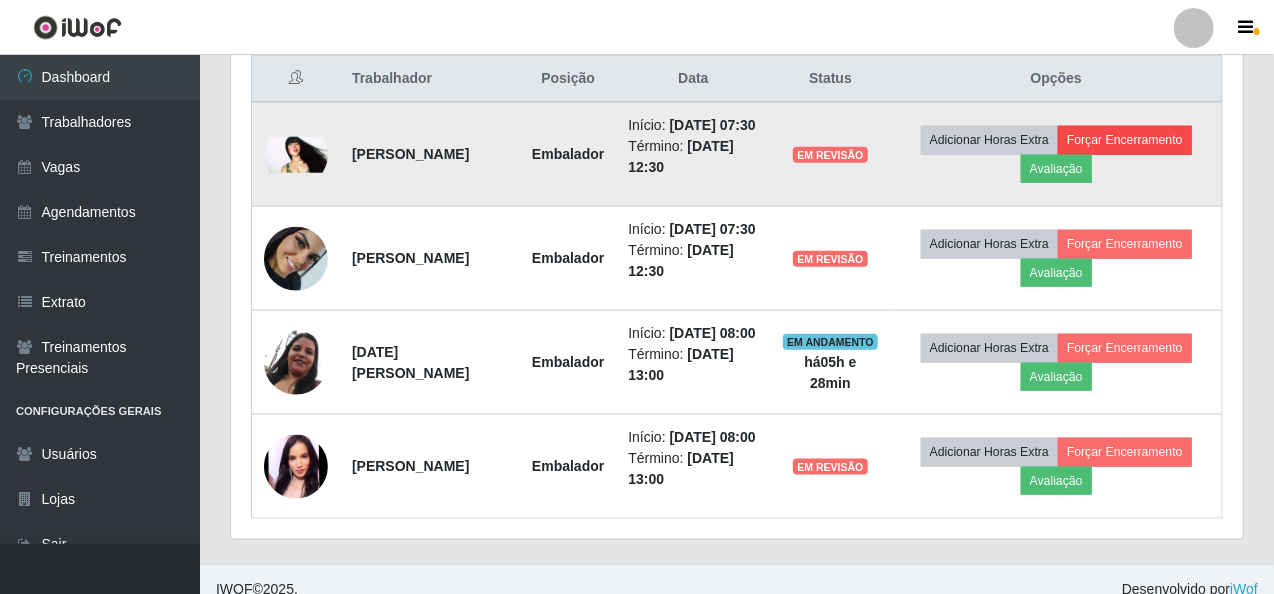scroll, scrollTop: 999585, scrollLeft: 998996, axis: both 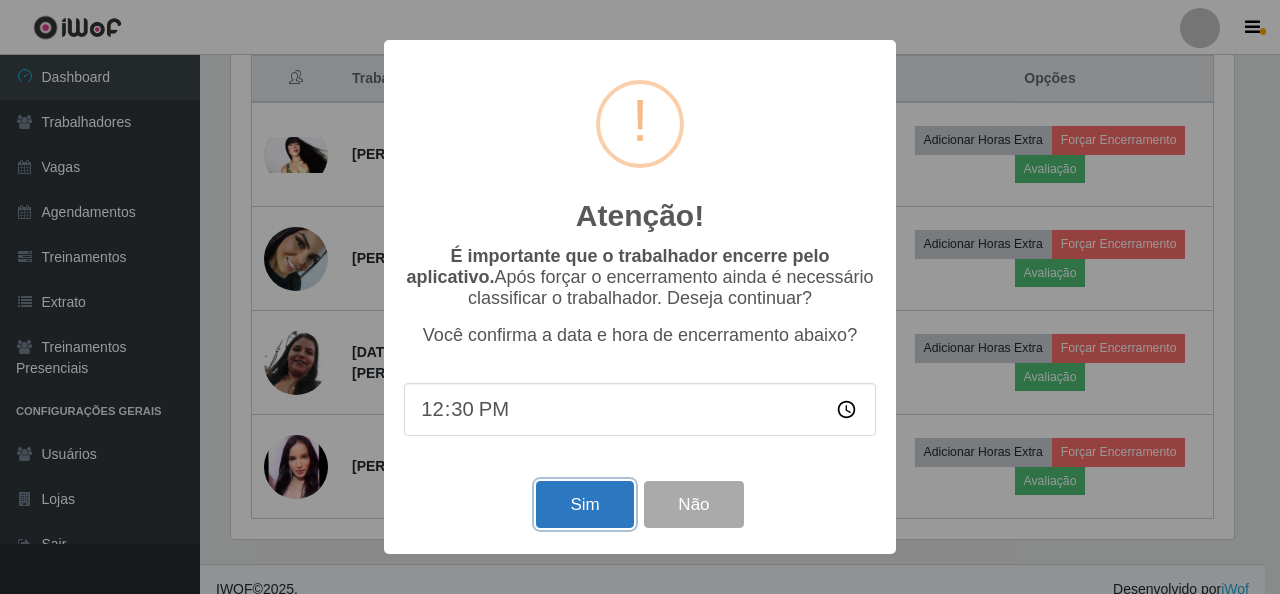 click on "Sim" at bounding box center [584, 504] 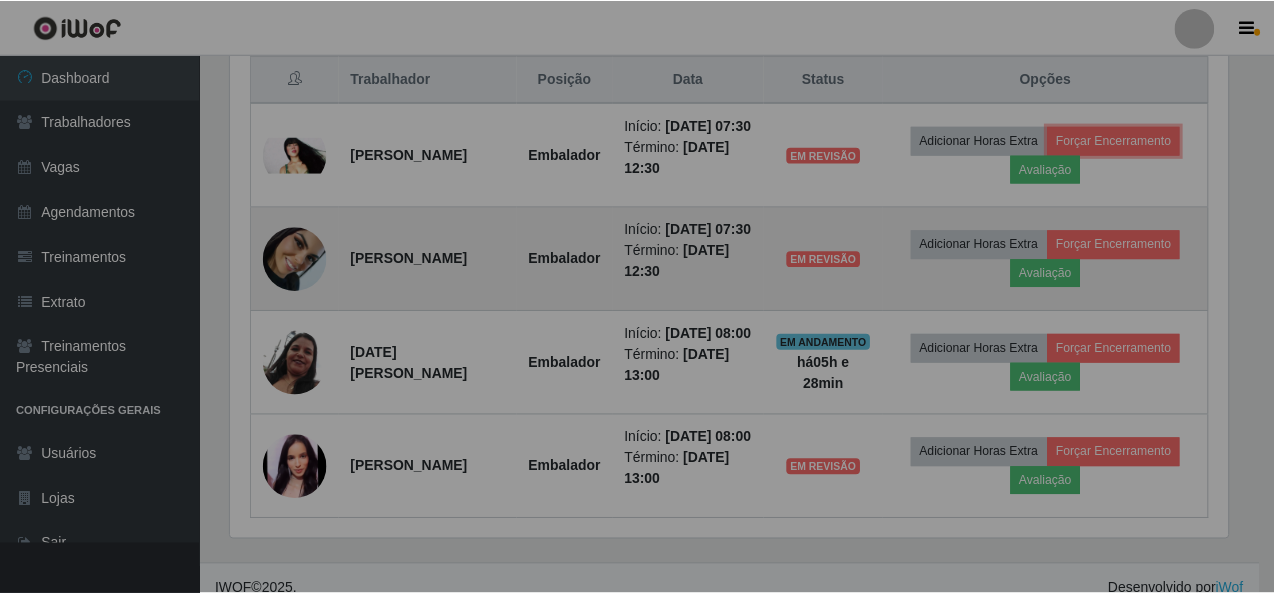 scroll, scrollTop: 999585, scrollLeft: 998987, axis: both 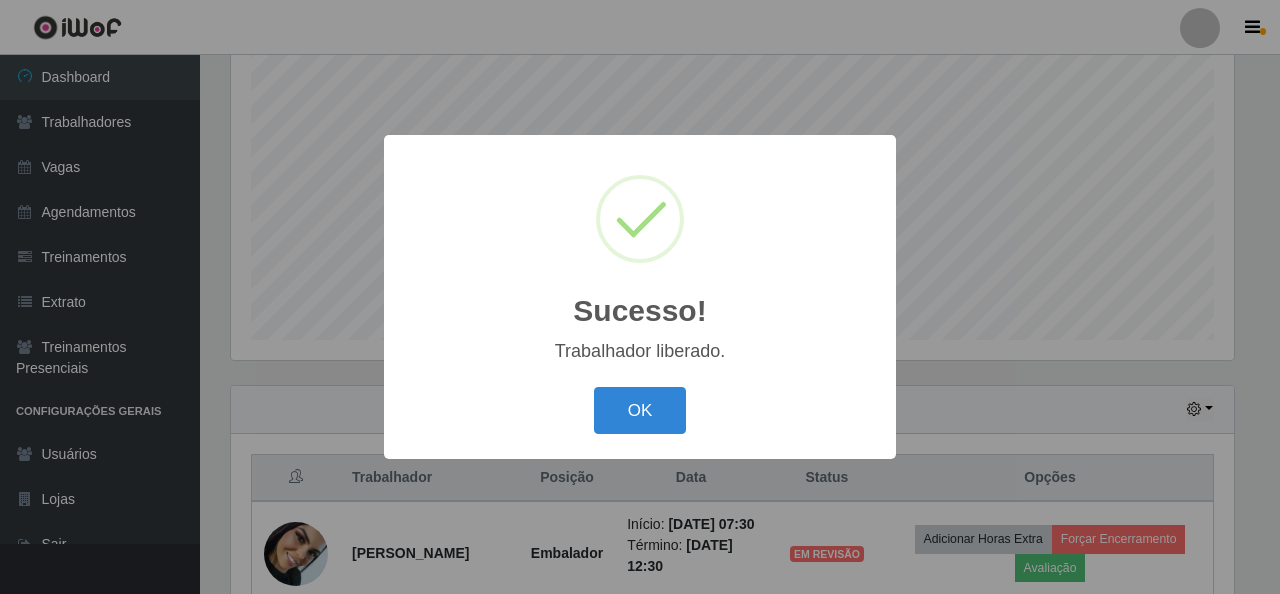 drag, startPoint x: 616, startPoint y: 414, endPoint x: 596, endPoint y: 408, distance: 20.880613 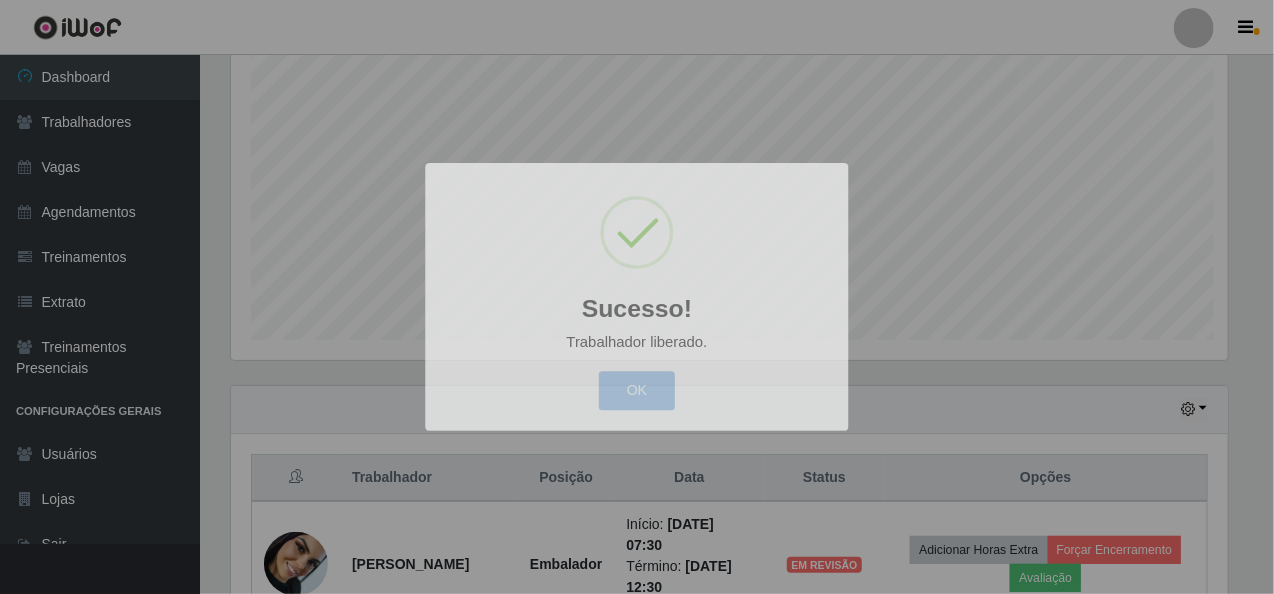 scroll, scrollTop: 999585, scrollLeft: 998987, axis: both 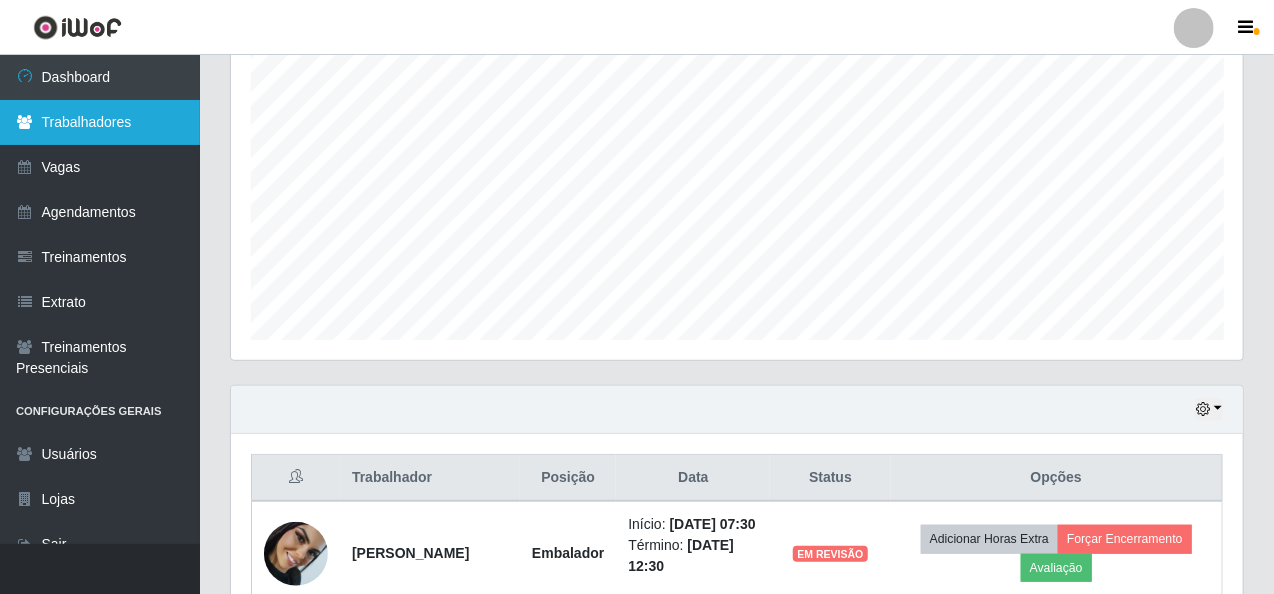click on "Trabalhadores" at bounding box center [100, 122] 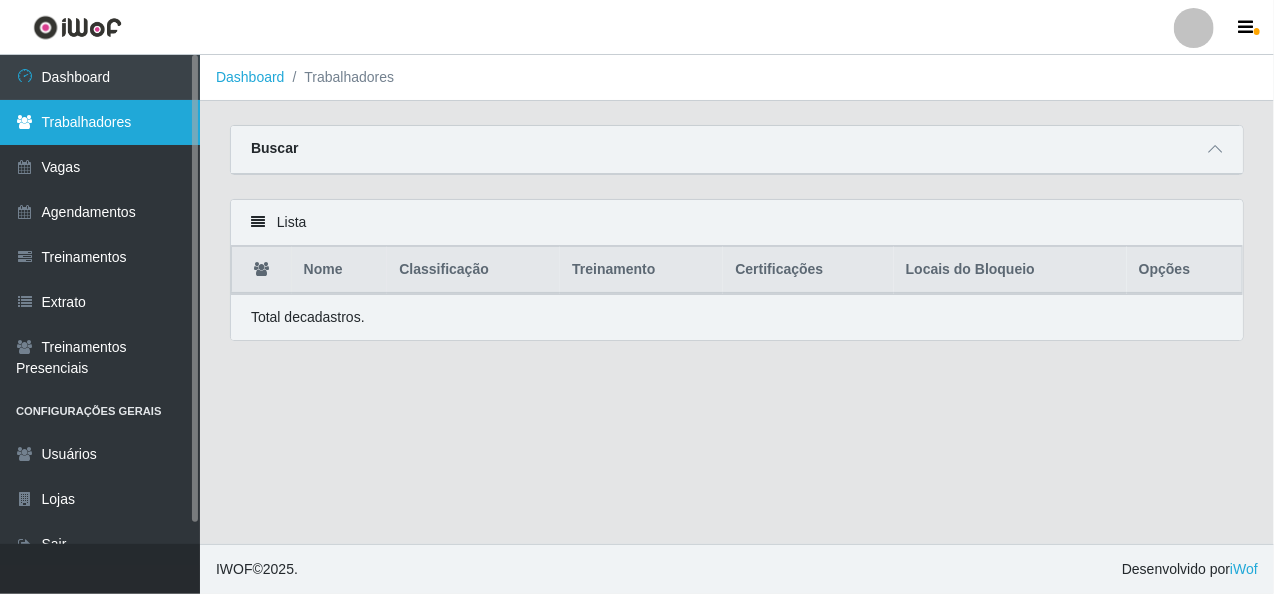 scroll, scrollTop: 0, scrollLeft: 0, axis: both 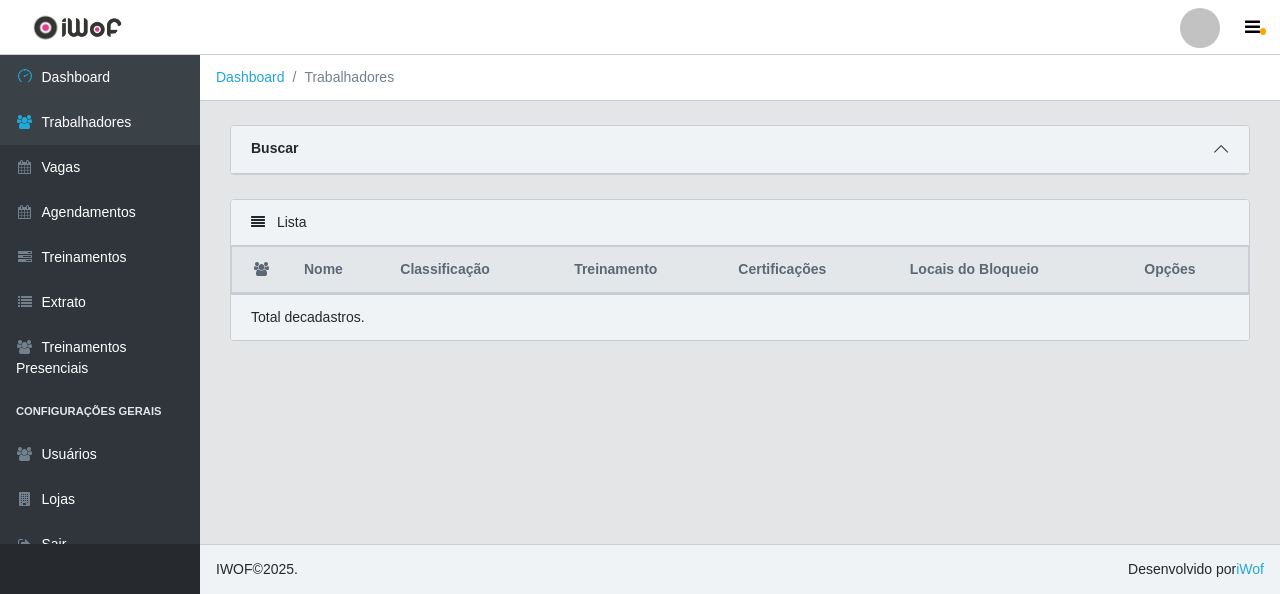 click at bounding box center [1221, 149] 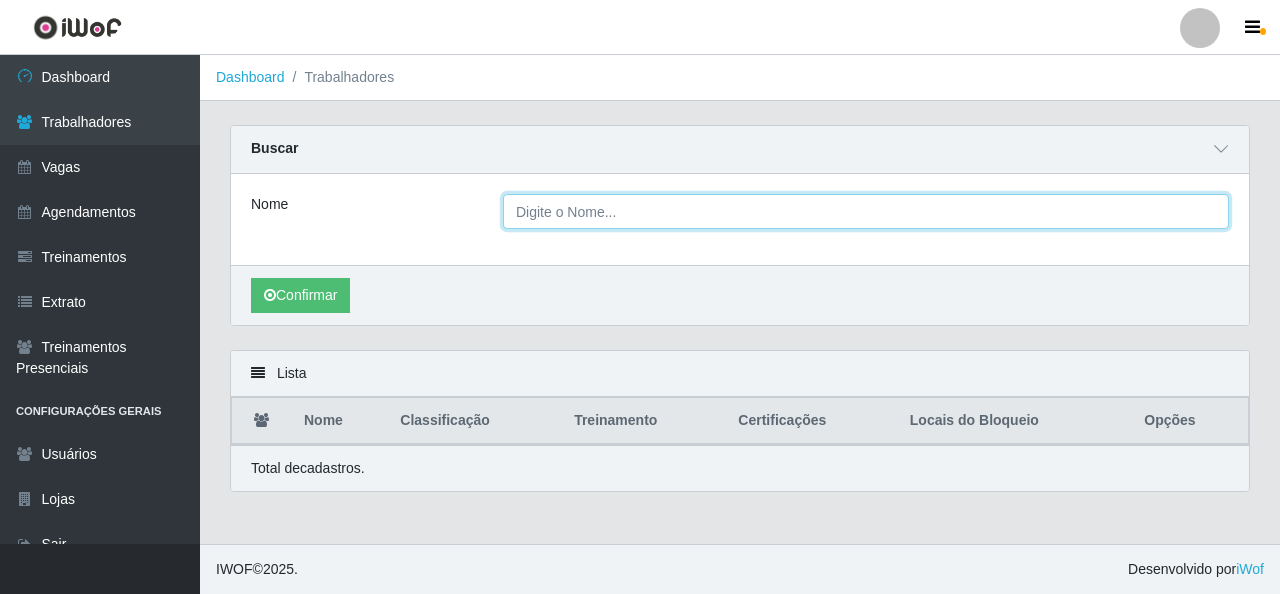 click on "Nome" at bounding box center (866, 211) 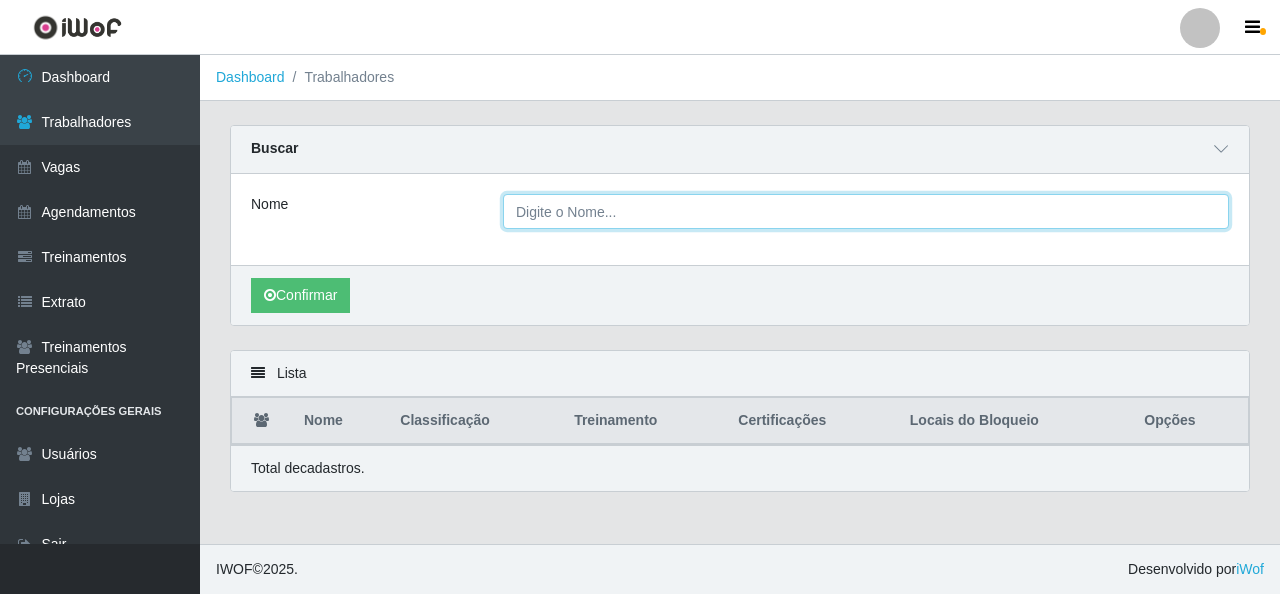 paste on "[PERSON_NAME]" 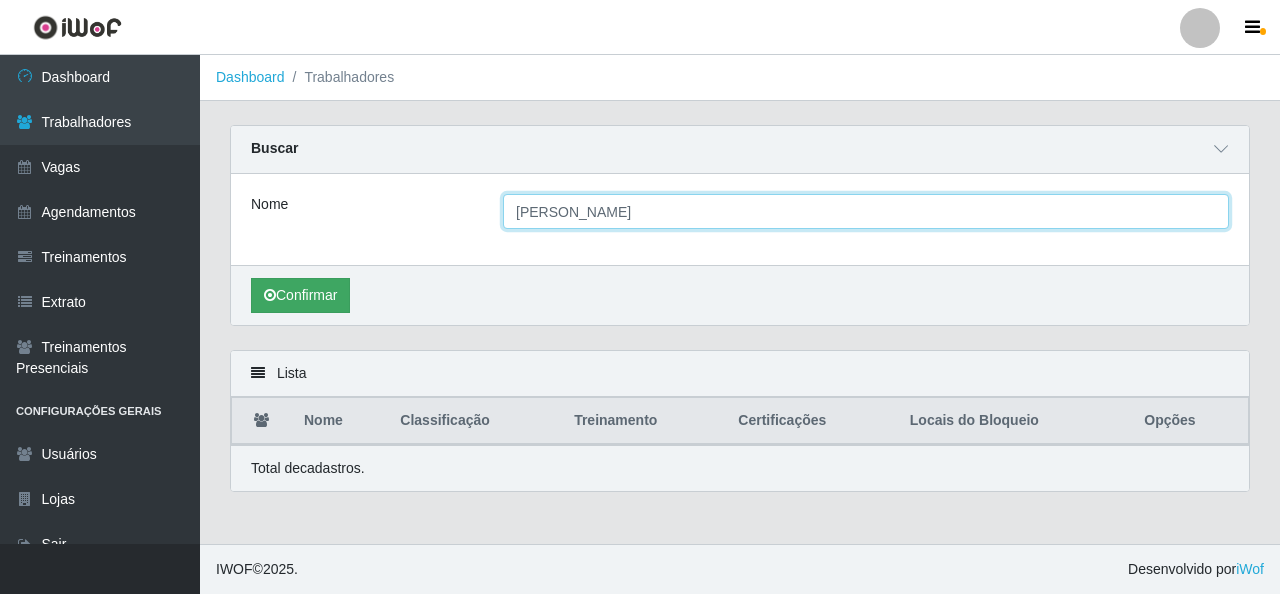 type on "[PERSON_NAME]" 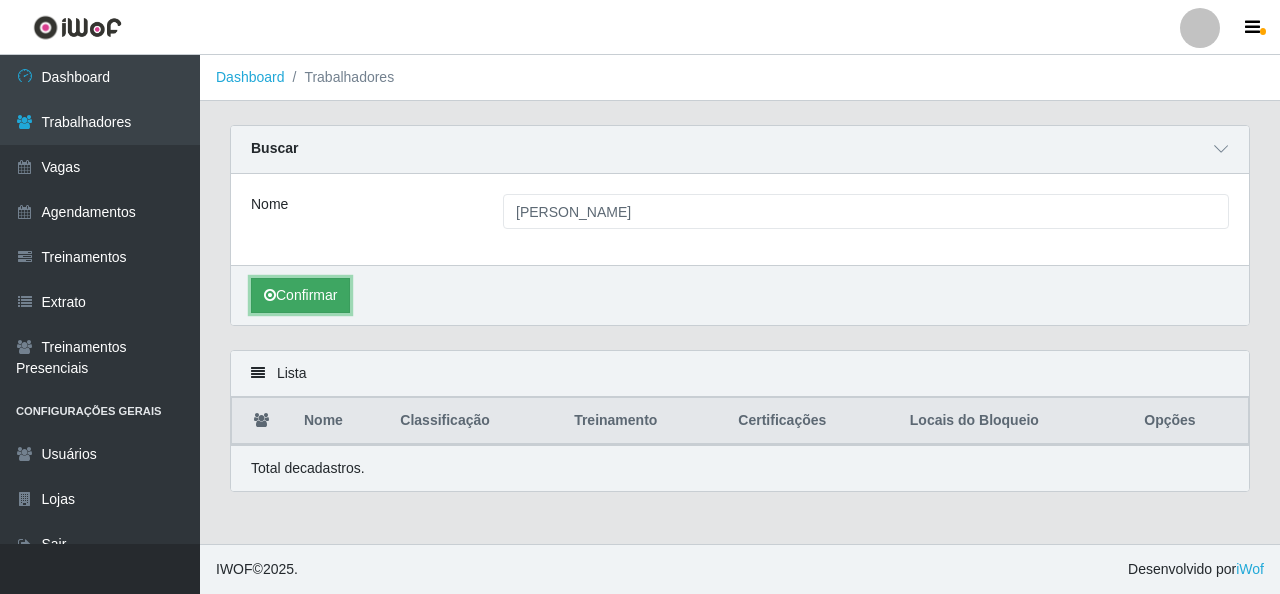 click on "Confirmar" at bounding box center (300, 295) 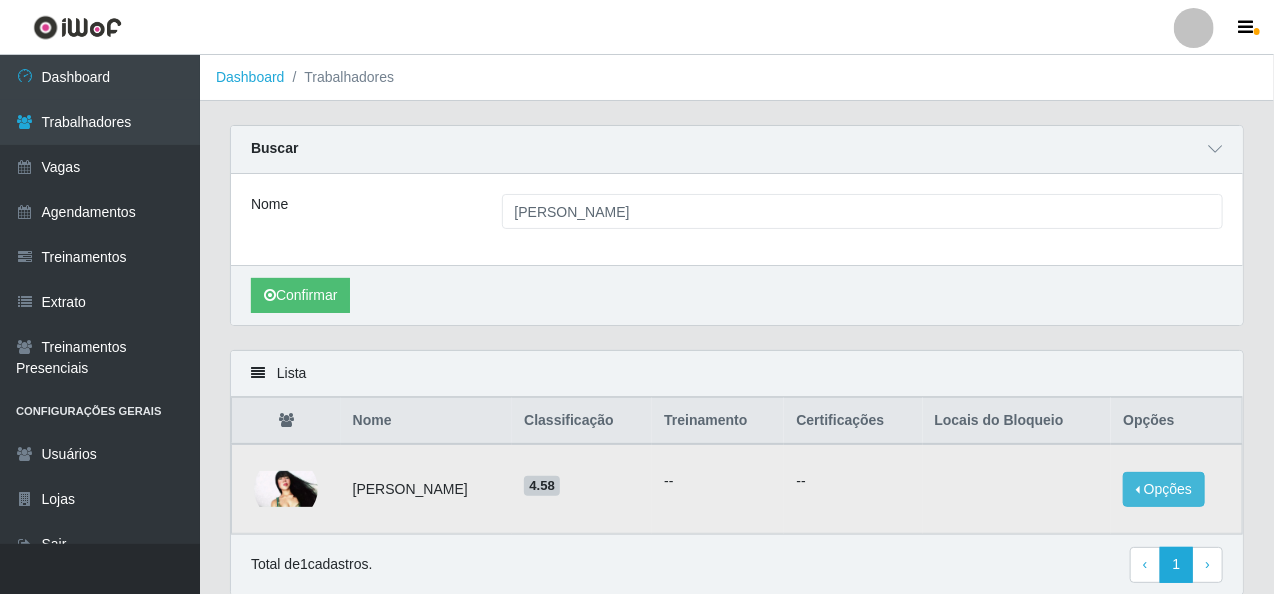 drag, startPoint x: 1180, startPoint y: 468, endPoint x: 1145, endPoint y: 491, distance: 41.880783 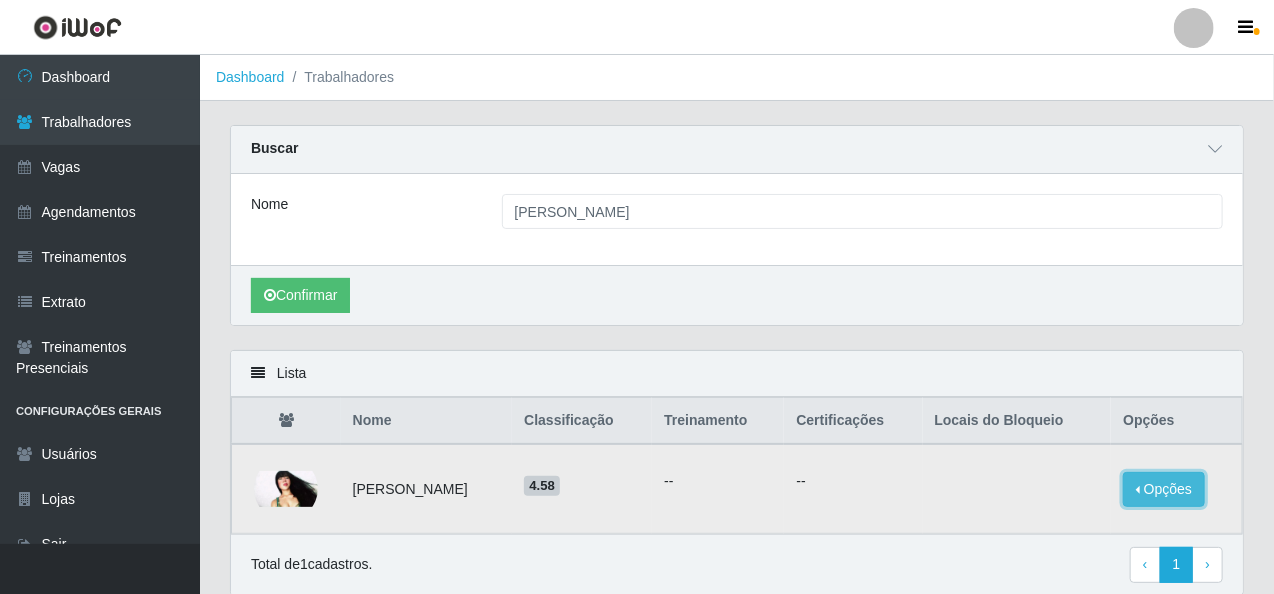 click on "Opções" at bounding box center [1164, 489] 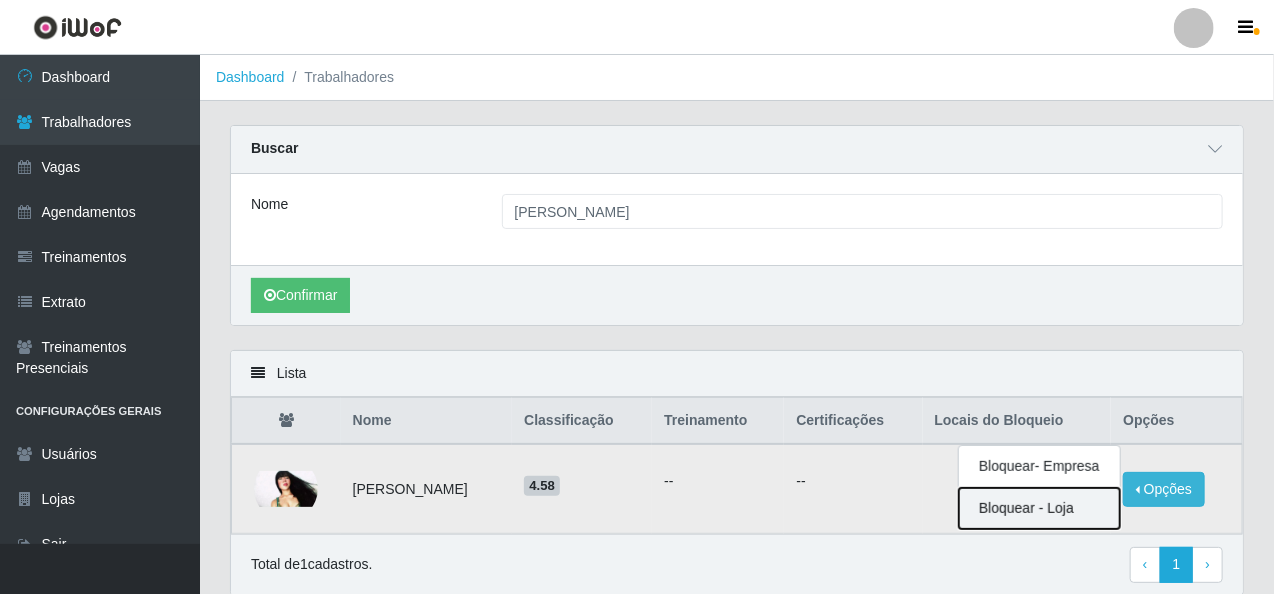 click on "Bloquear   - Loja" at bounding box center [1039, 508] 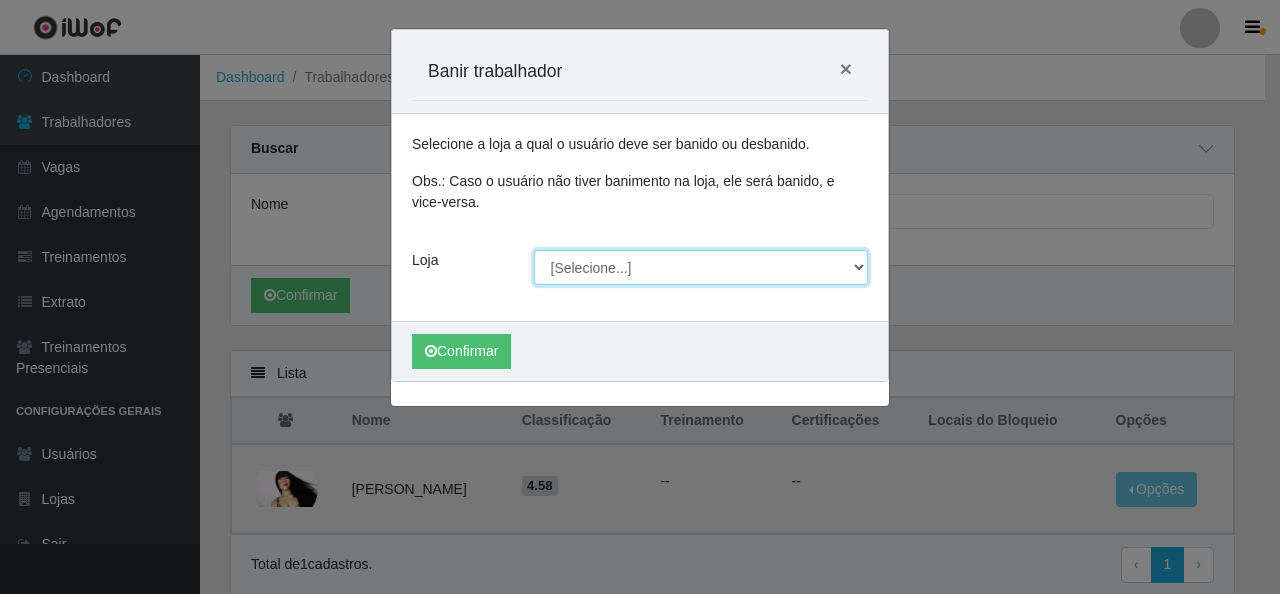 click on "[Selecione...] Rede Econômico - Malvinas Rede Econômico - Prata" at bounding box center [701, 267] 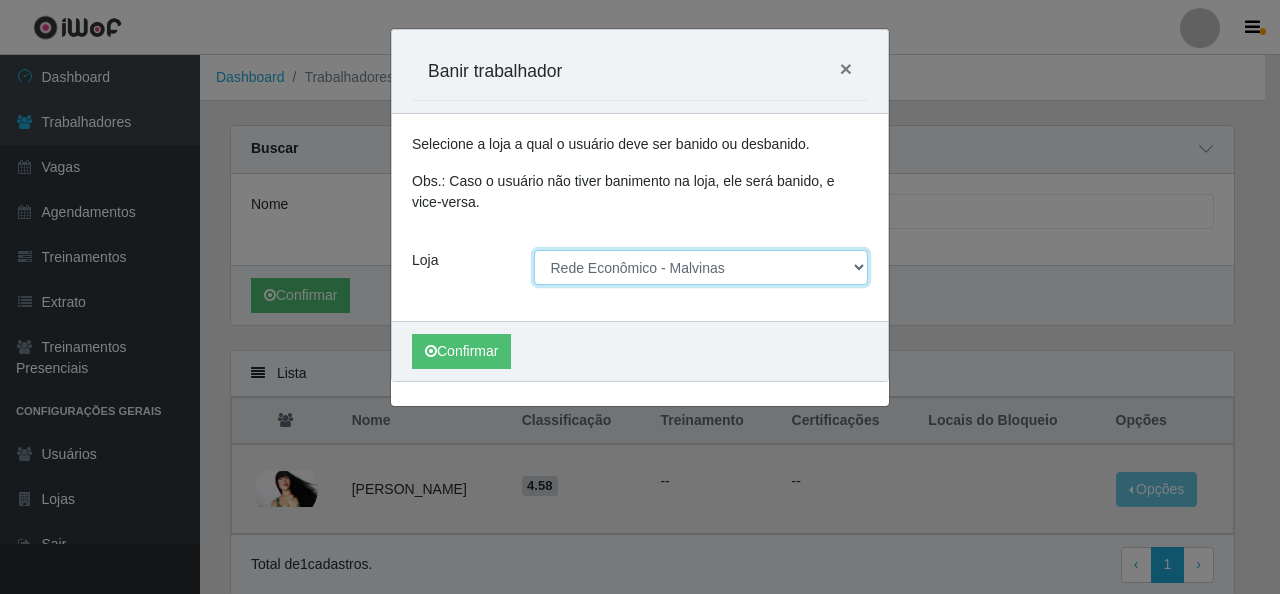 click on "[Selecione...] Rede Econômico - Malvinas Rede Econômico - Prata" at bounding box center [701, 267] 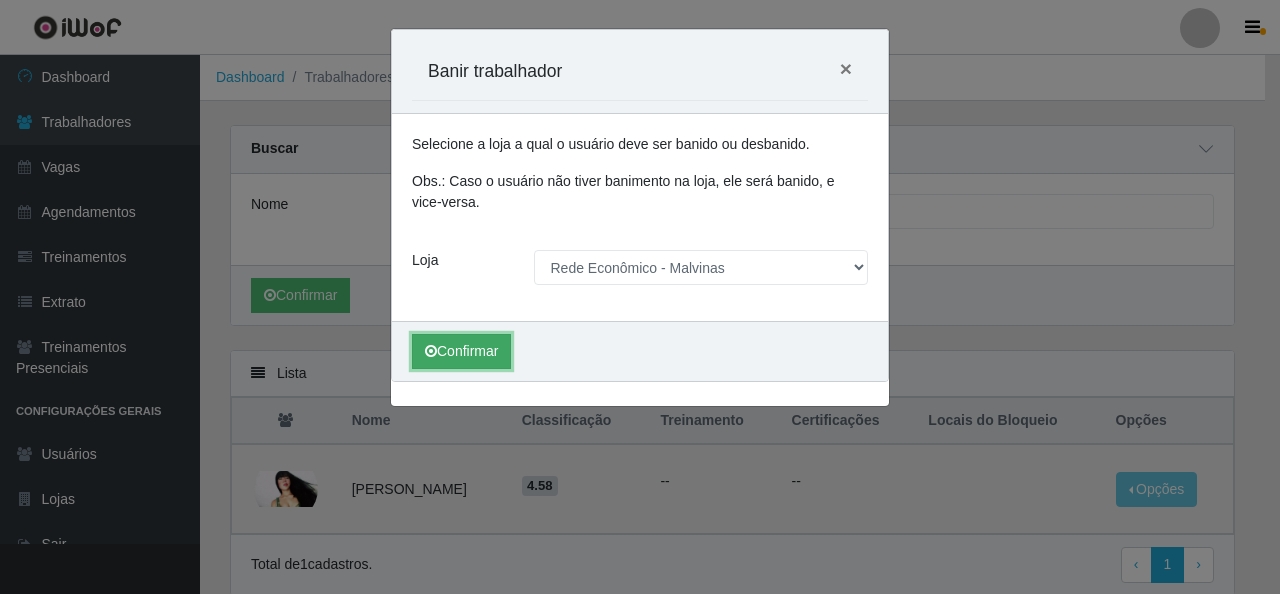 click on "Confirmar" at bounding box center (461, 351) 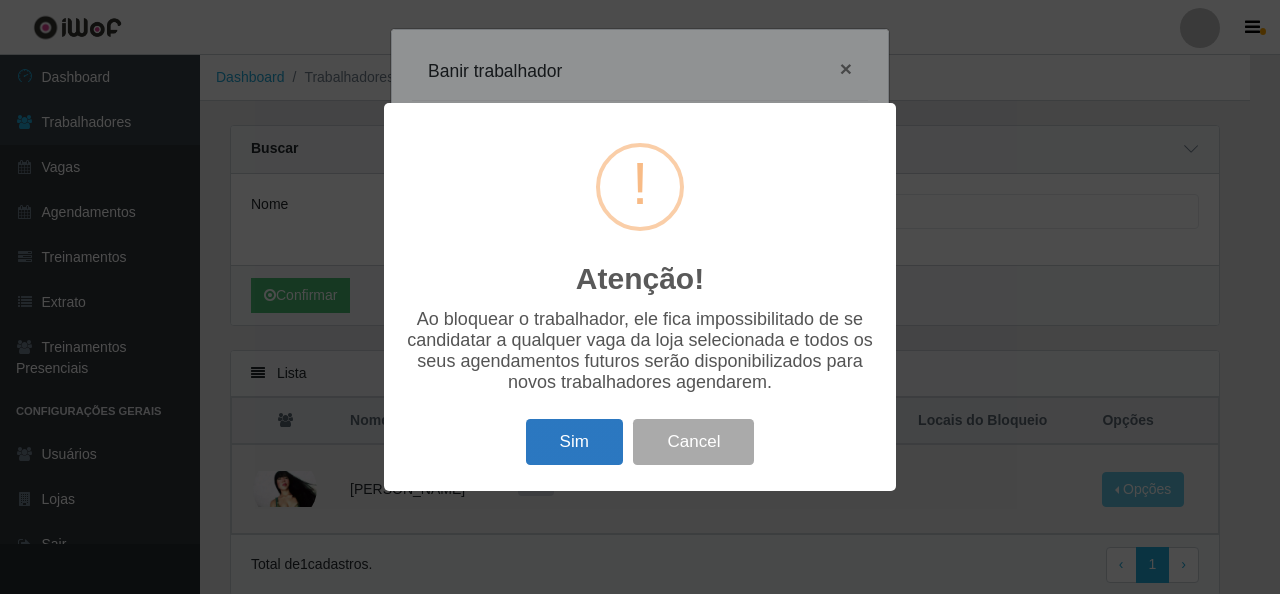 click on "Sim" at bounding box center (574, 442) 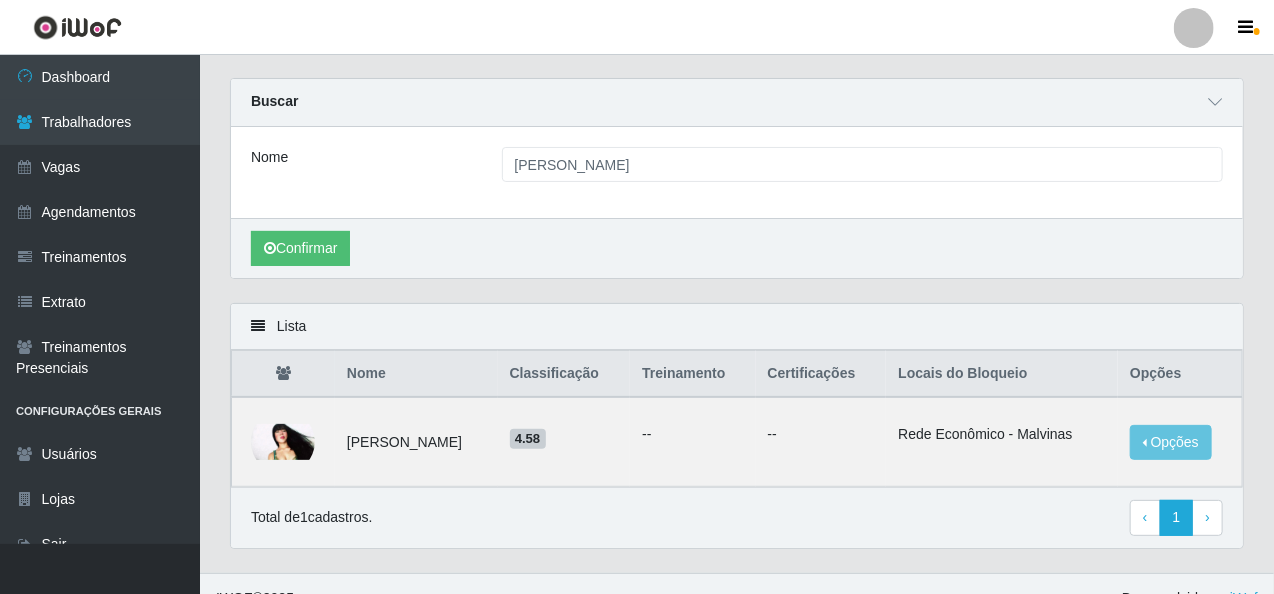 scroll, scrollTop: 73, scrollLeft: 0, axis: vertical 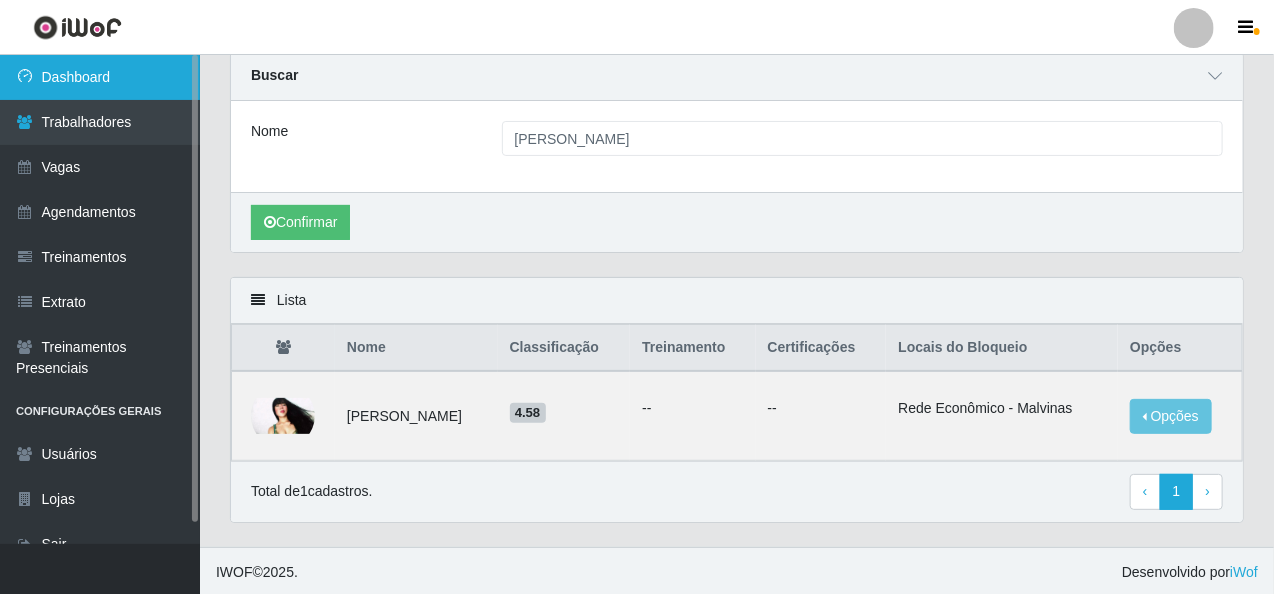 click on "Dashboard" at bounding box center [100, 77] 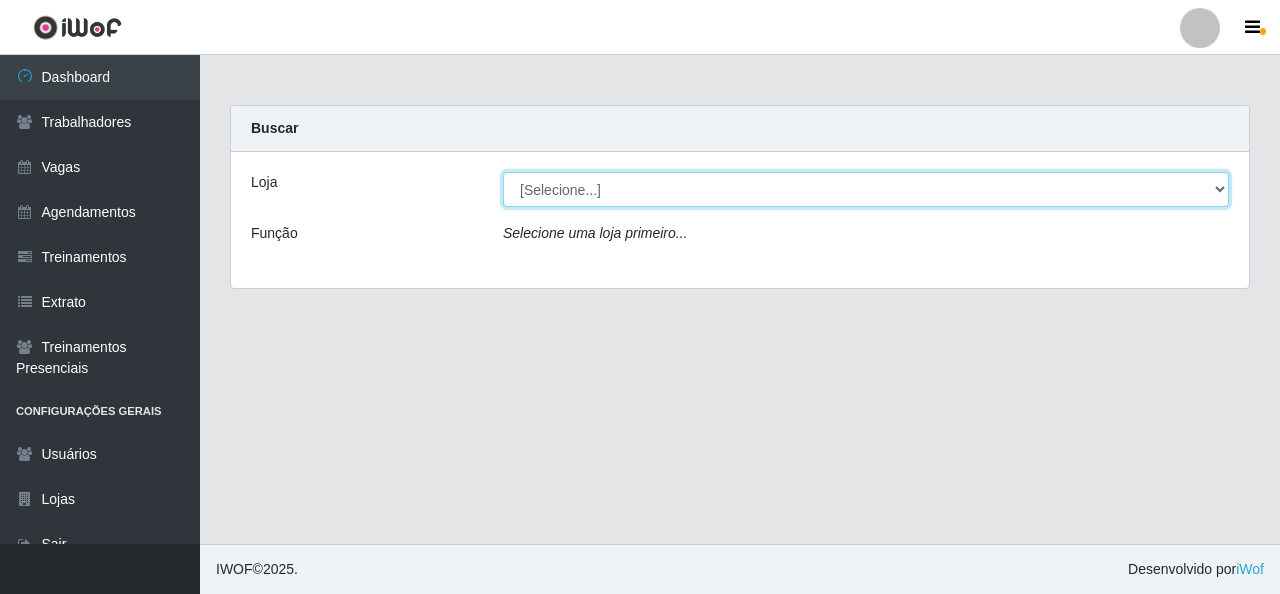 drag, startPoint x: 554, startPoint y: 192, endPoint x: 555, endPoint y: 203, distance: 11.045361 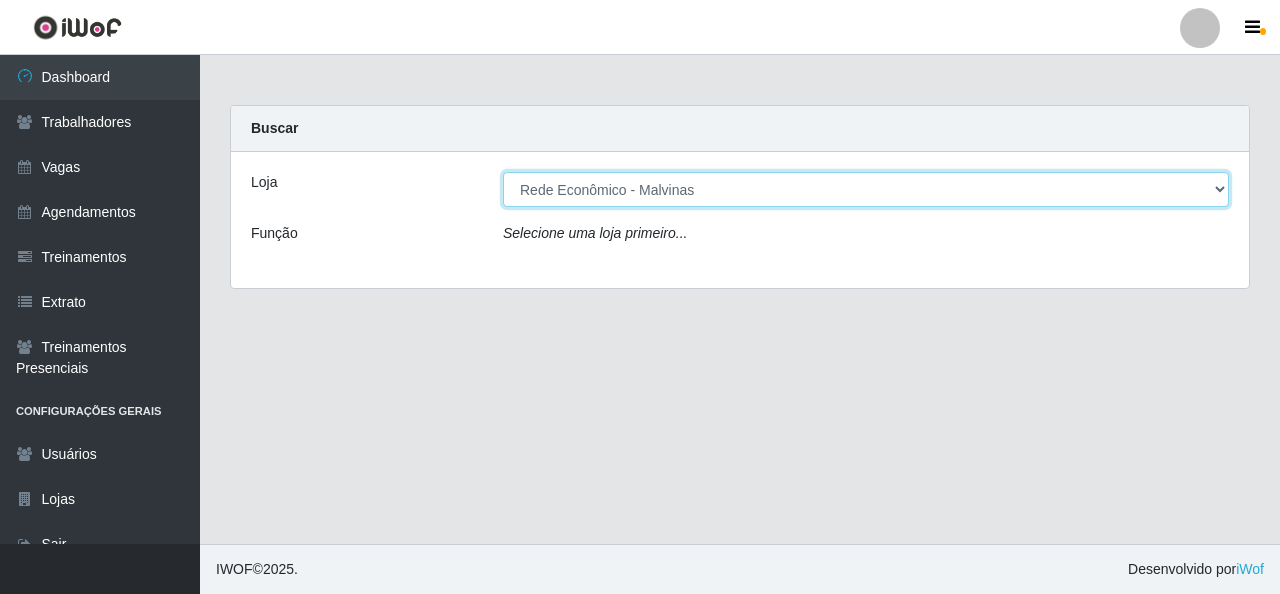 click on "[Selecione...] Rede Econômico - Malvinas Rede Econômico - Prata" at bounding box center [866, 189] 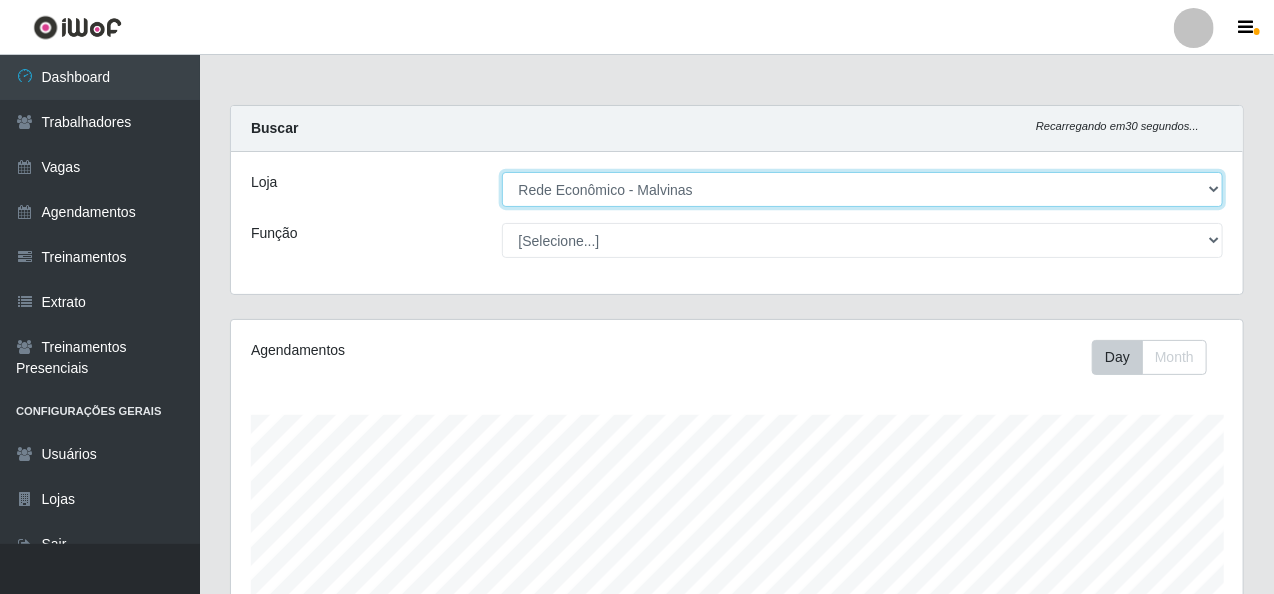 scroll, scrollTop: 999585, scrollLeft: 998987, axis: both 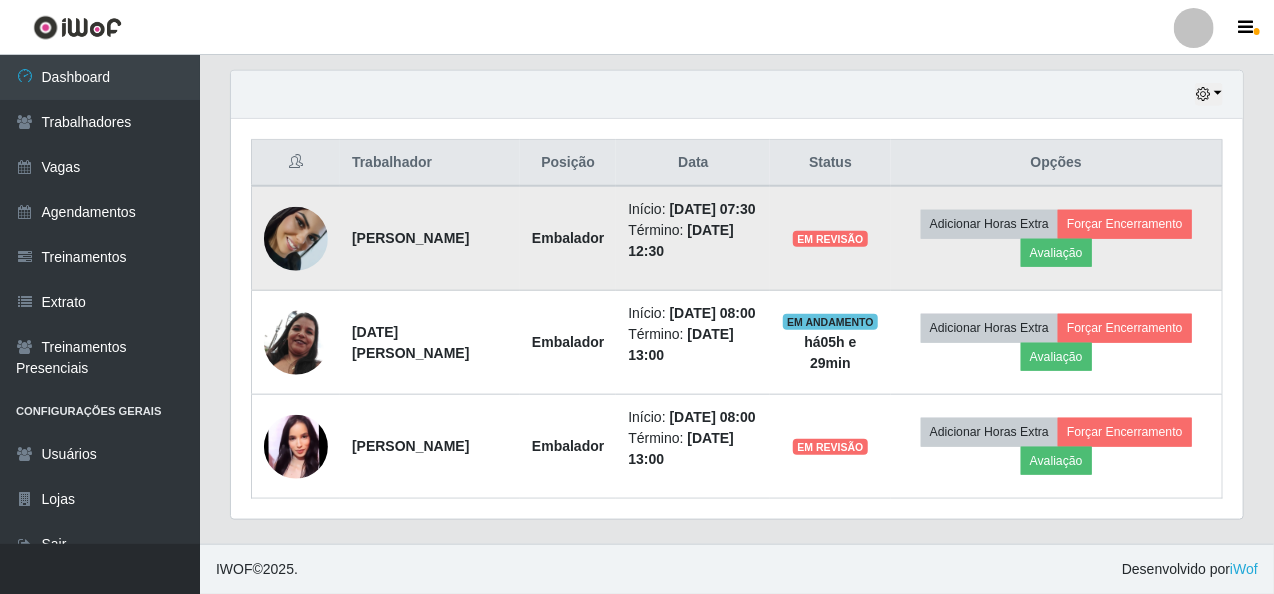 drag, startPoint x: 354, startPoint y: 183, endPoint x: 512, endPoint y: 183, distance: 158 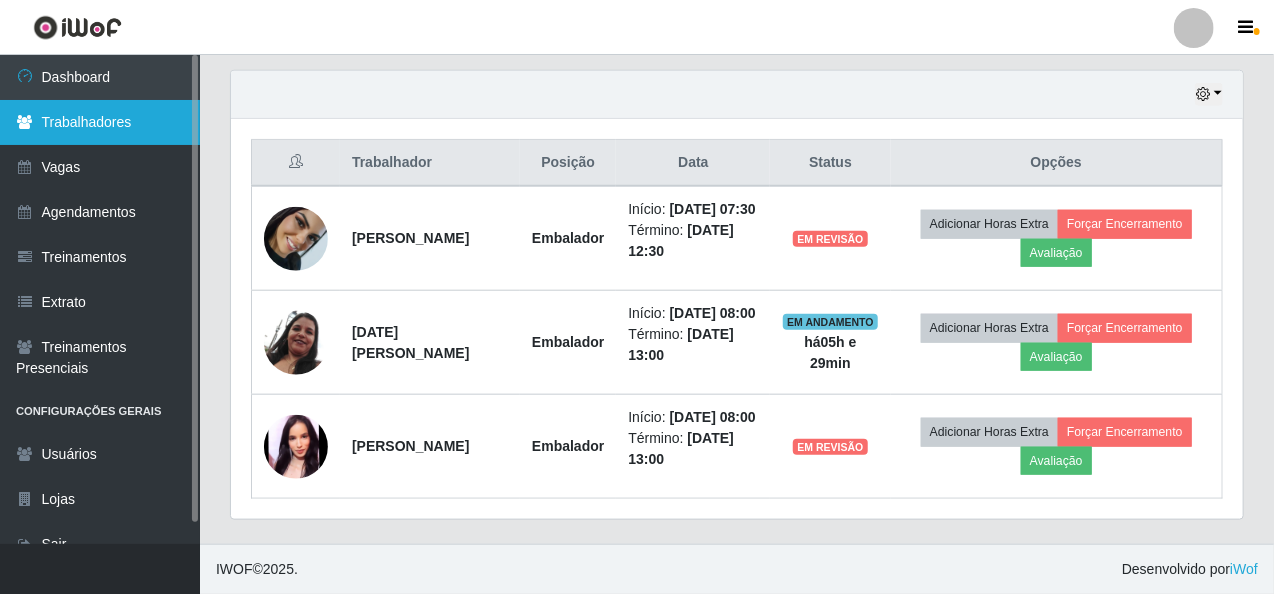 click on "Trabalhadores" at bounding box center (100, 122) 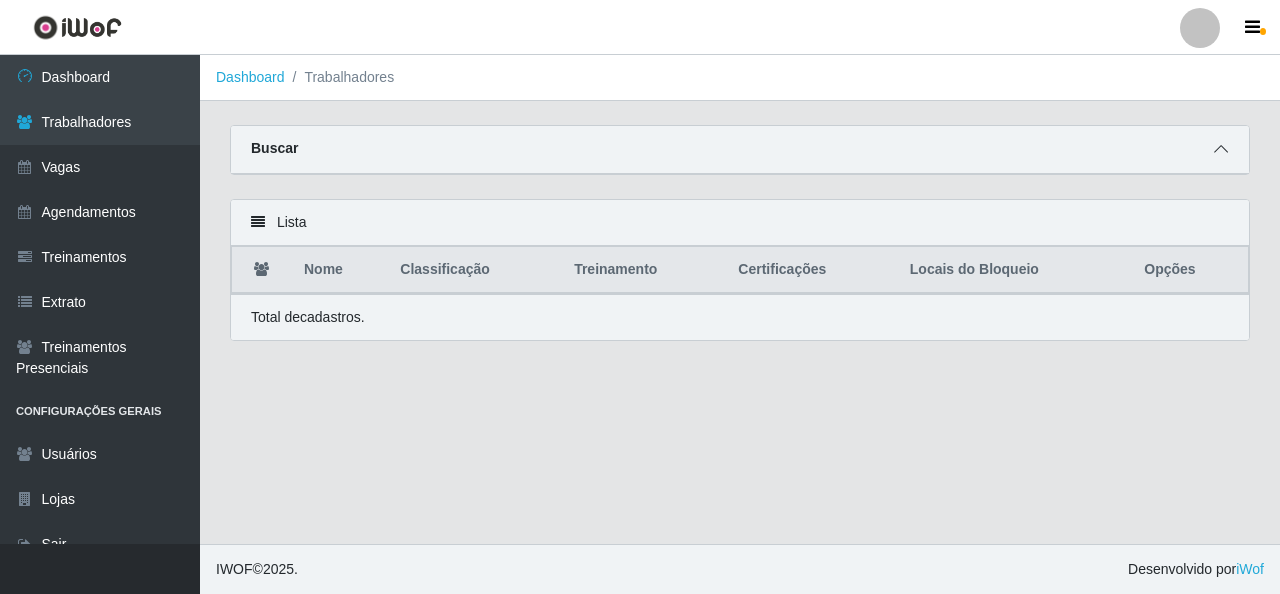 click at bounding box center (1221, 149) 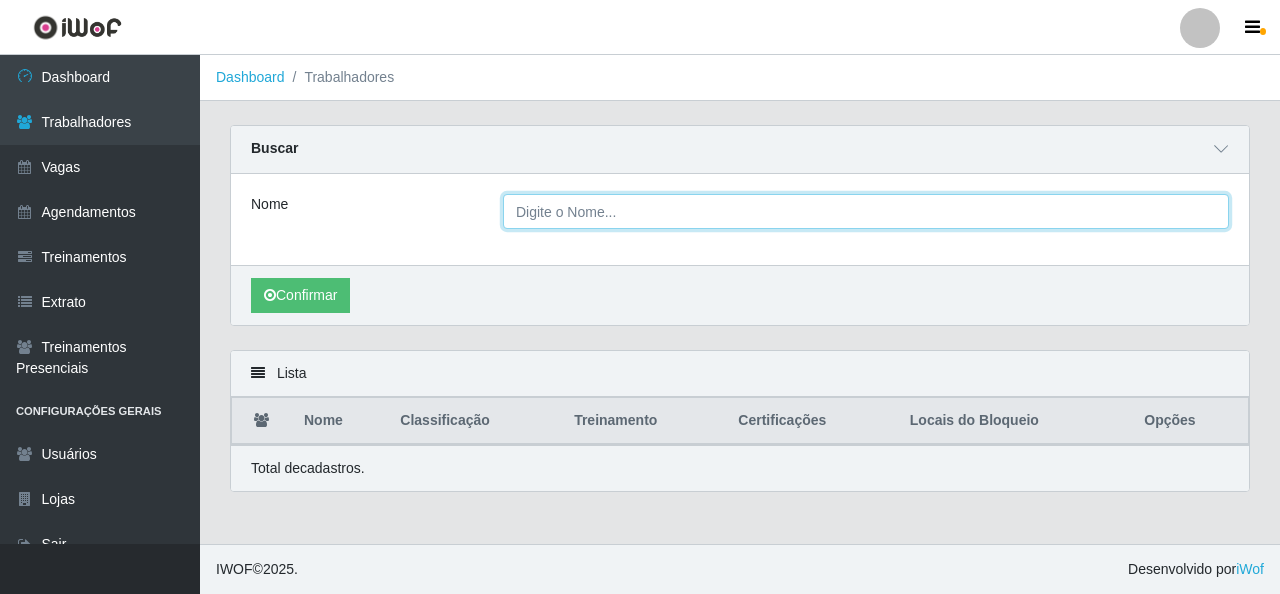 click on "Nome" at bounding box center (866, 211) 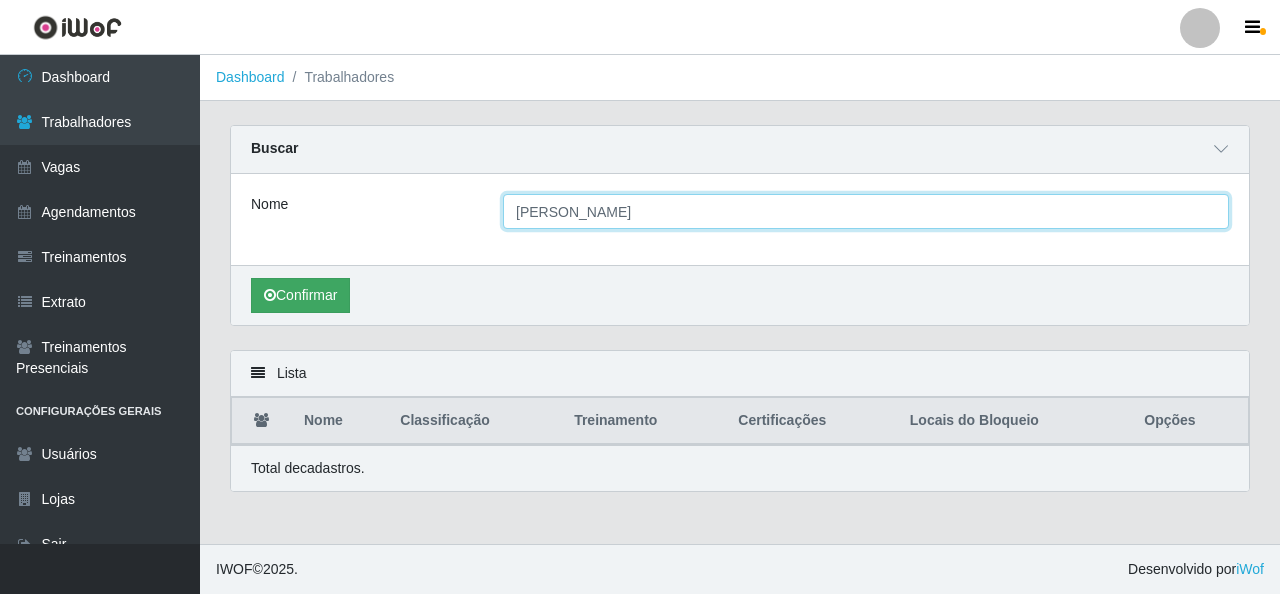 type on "[PERSON_NAME]" 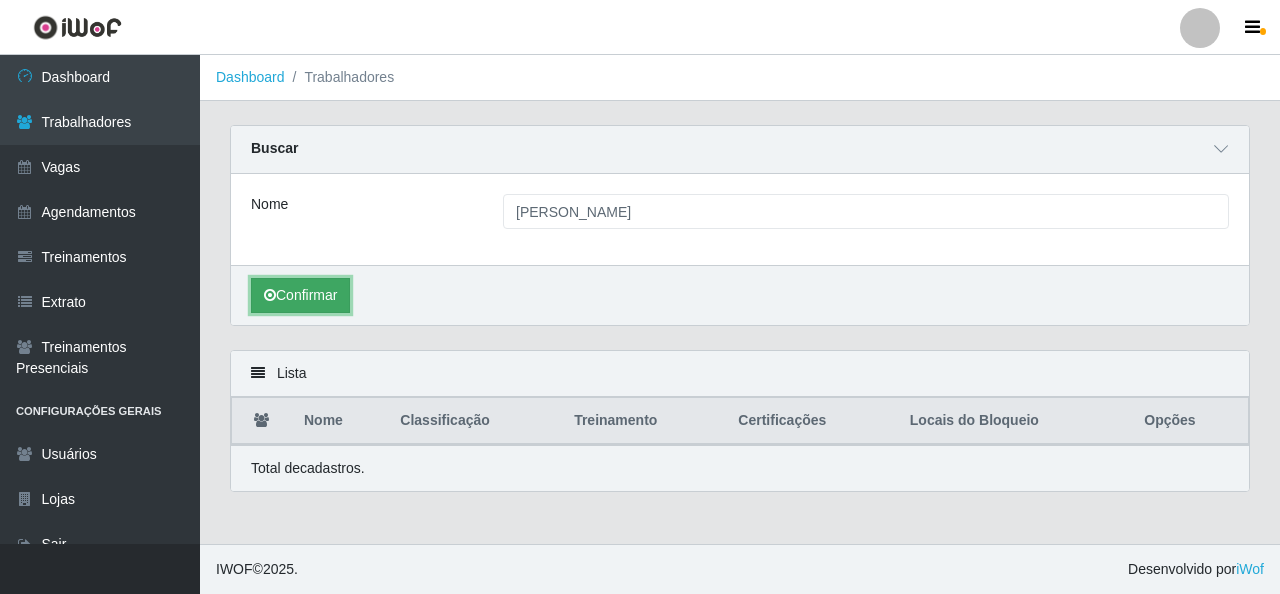 click on "Confirmar" at bounding box center [300, 295] 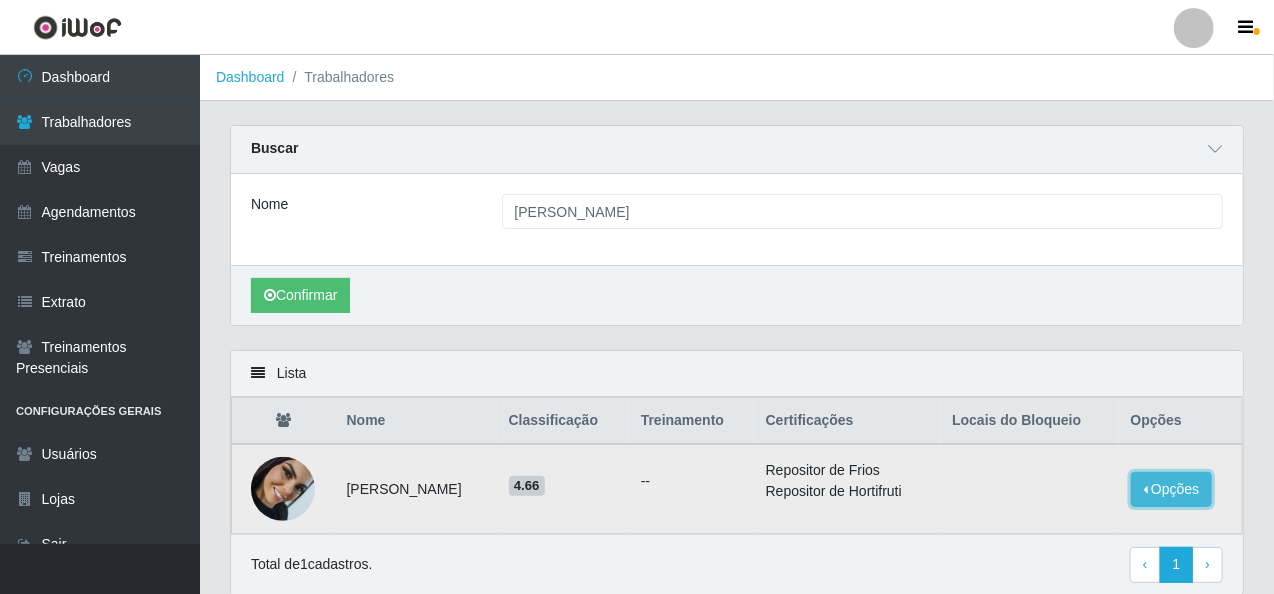 click on "Opções" at bounding box center [1172, 489] 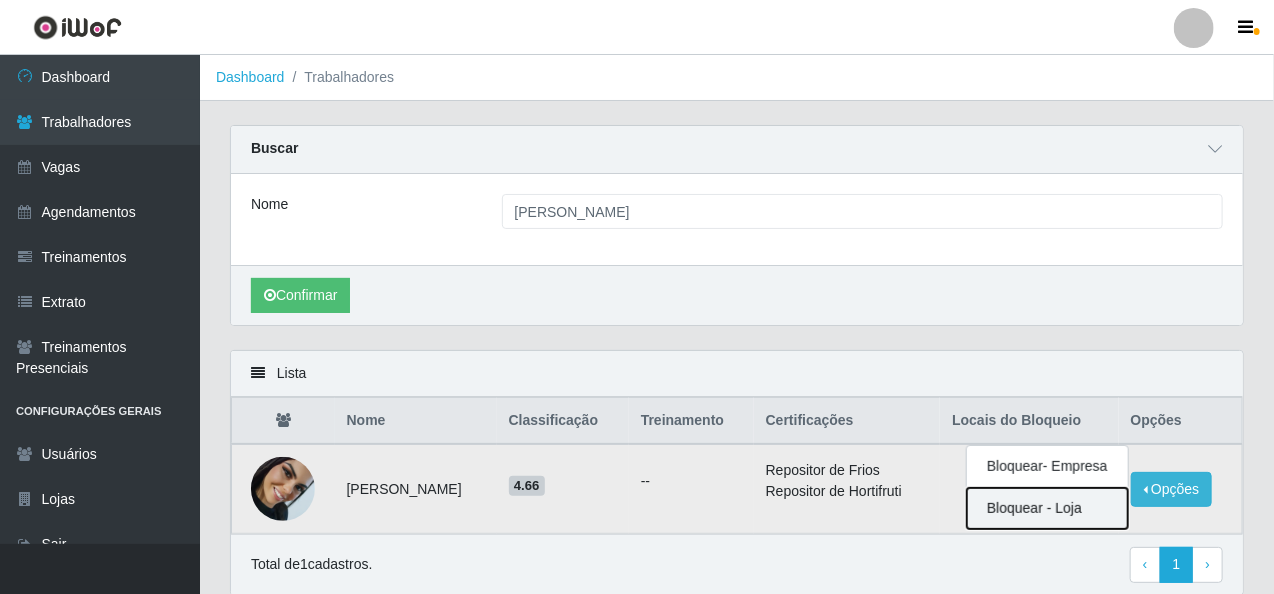 click on "Bloquear   - Loja" at bounding box center (1047, 508) 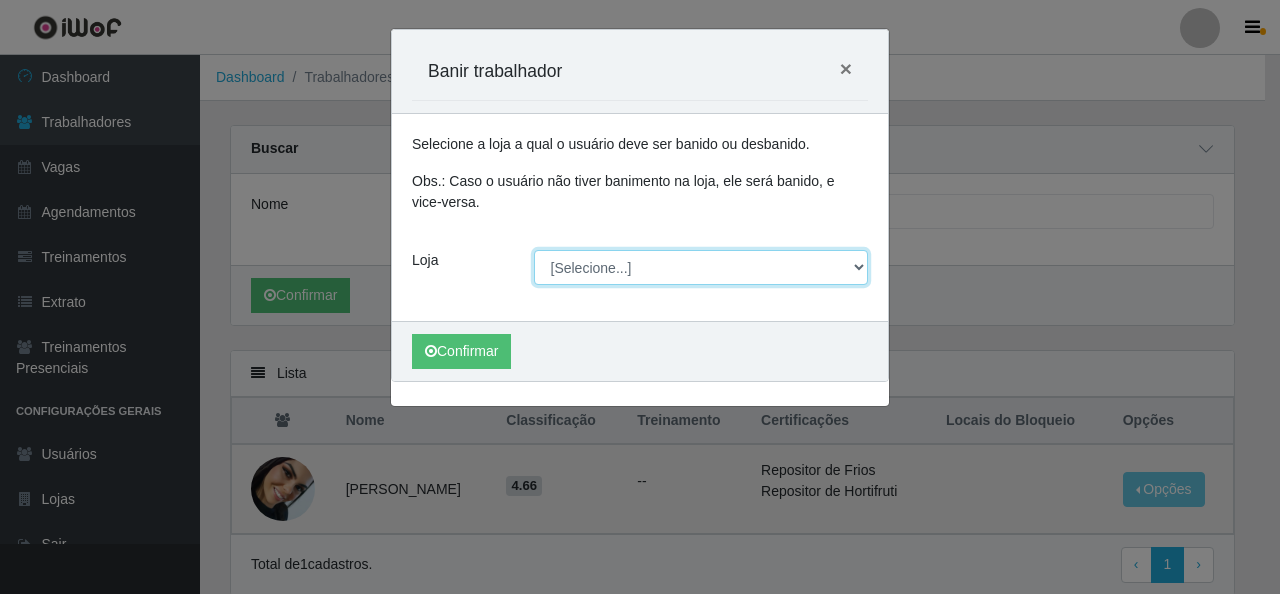 drag, startPoint x: 593, startPoint y: 270, endPoint x: 597, endPoint y: 281, distance: 11.7046995 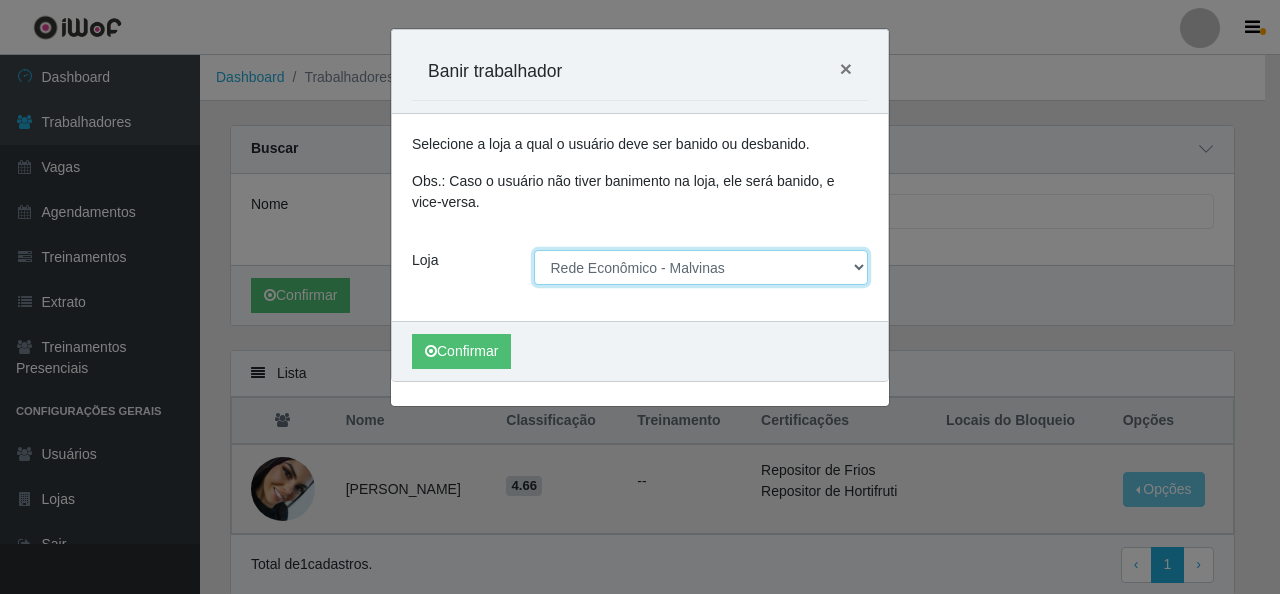 click on "[Selecione...] Rede Econômico - Malvinas Rede Econômico - Prata" at bounding box center [701, 267] 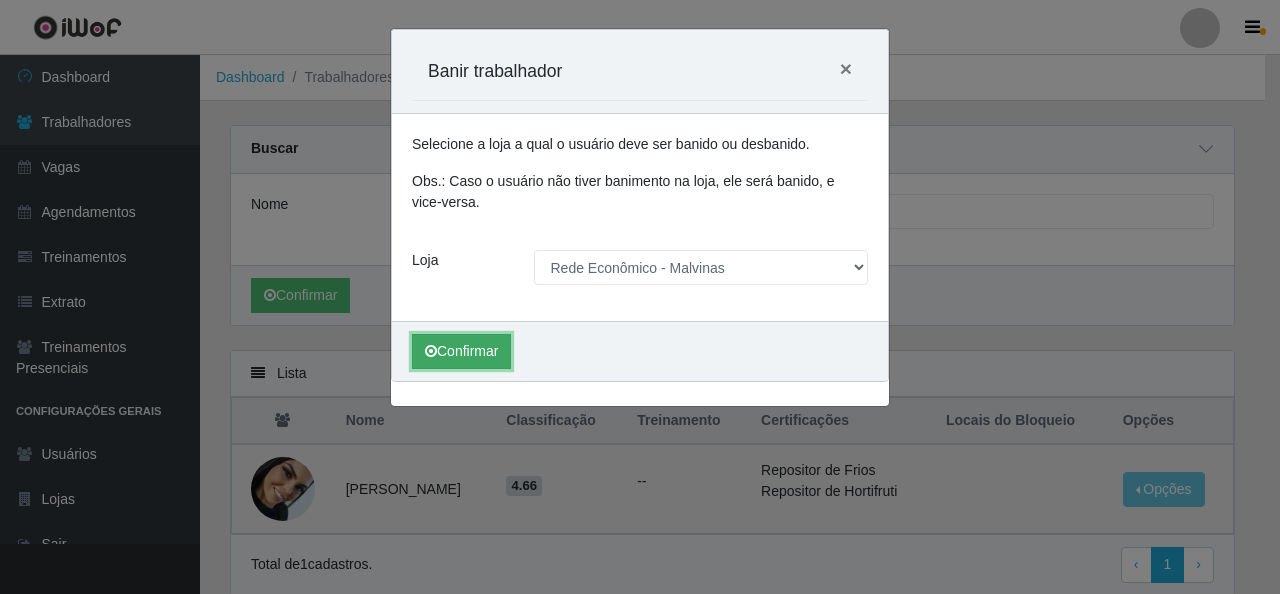 click on "Confirmar" at bounding box center (461, 351) 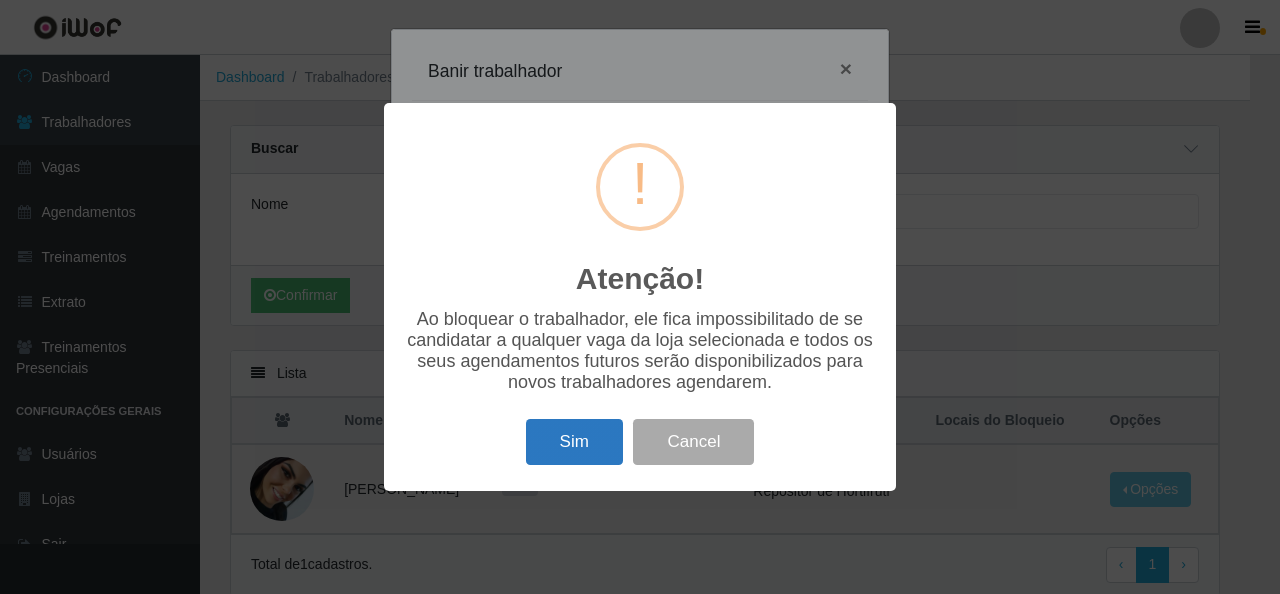 click on "Sim" at bounding box center [574, 442] 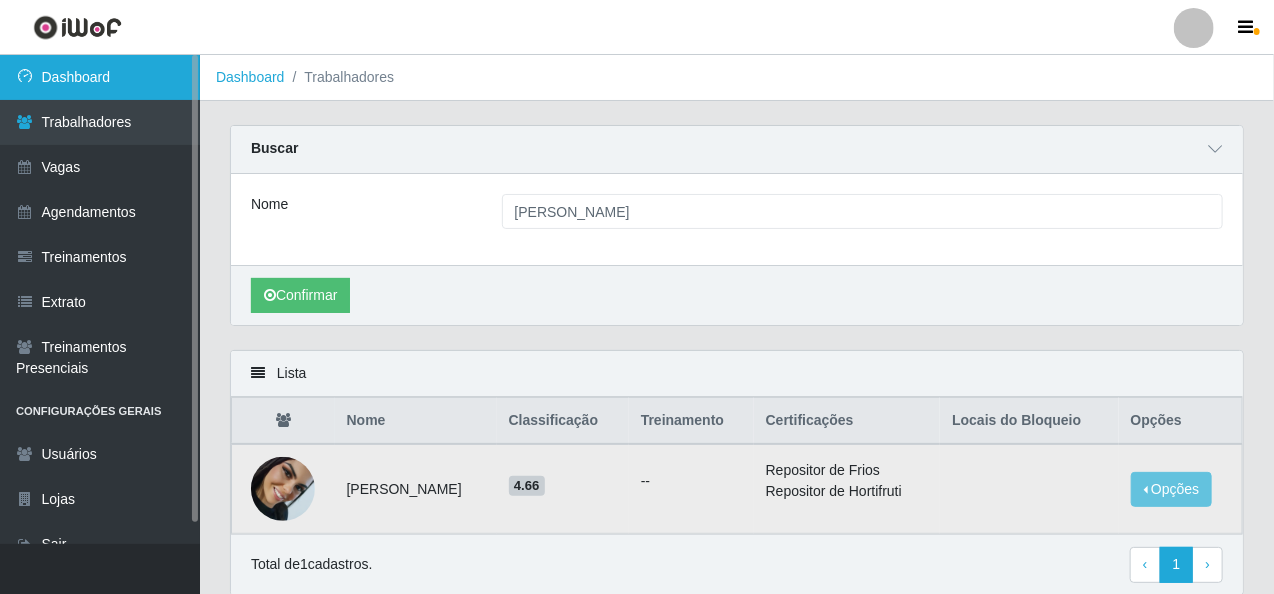 click on "Dashboard" at bounding box center [100, 77] 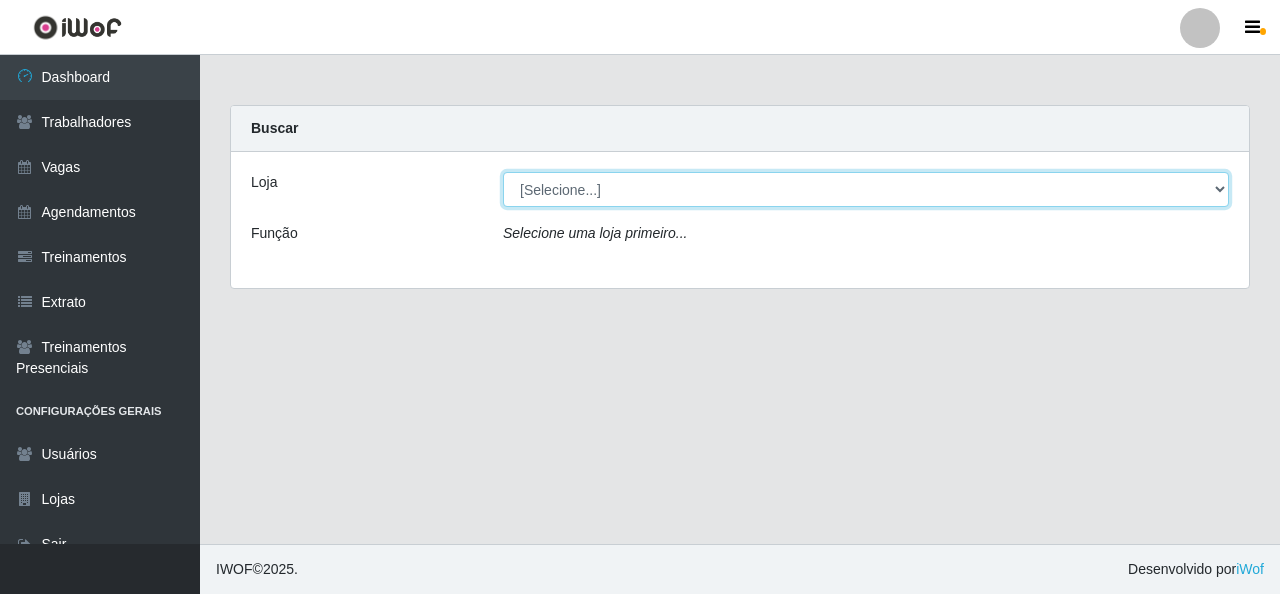 click on "[Selecione...] Rede Econômico - Malvinas Rede Econômico - Prata" at bounding box center [866, 189] 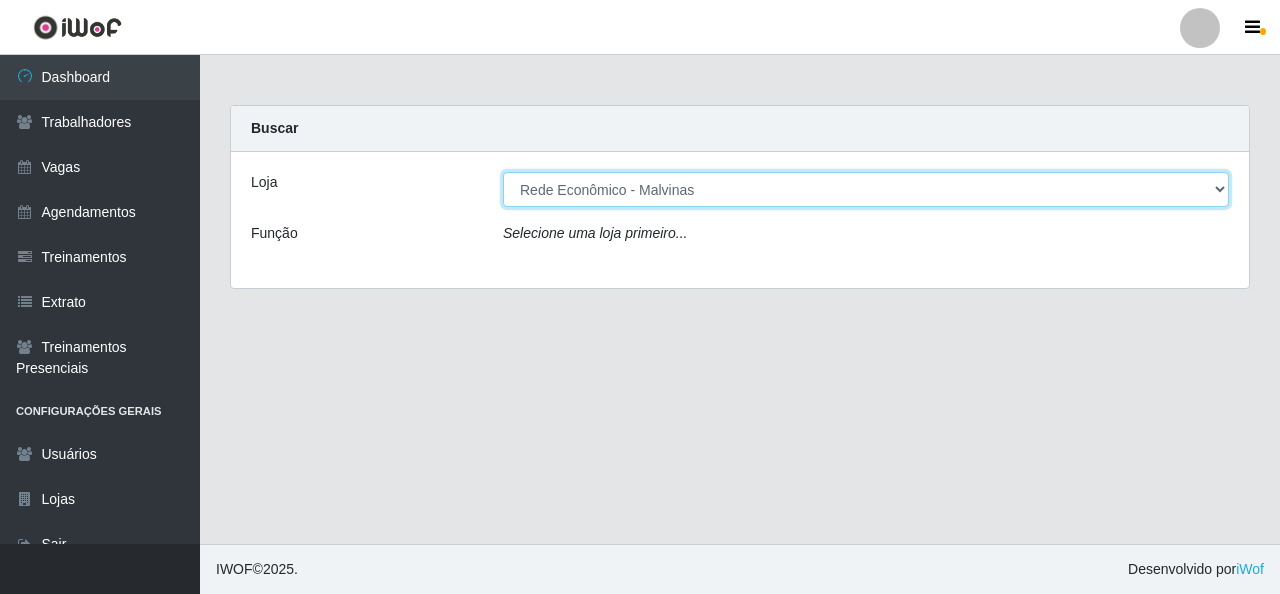click on "[Selecione...] Rede Econômico - Malvinas Rede Econômico - Prata" at bounding box center (866, 189) 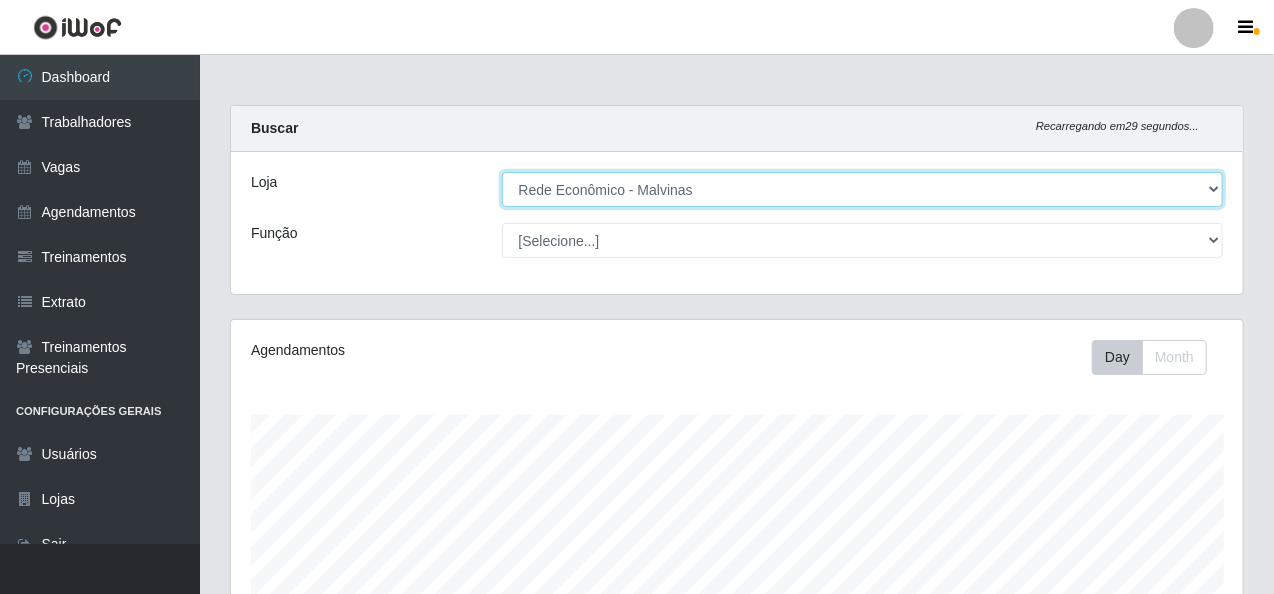 scroll, scrollTop: 999585, scrollLeft: 998987, axis: both 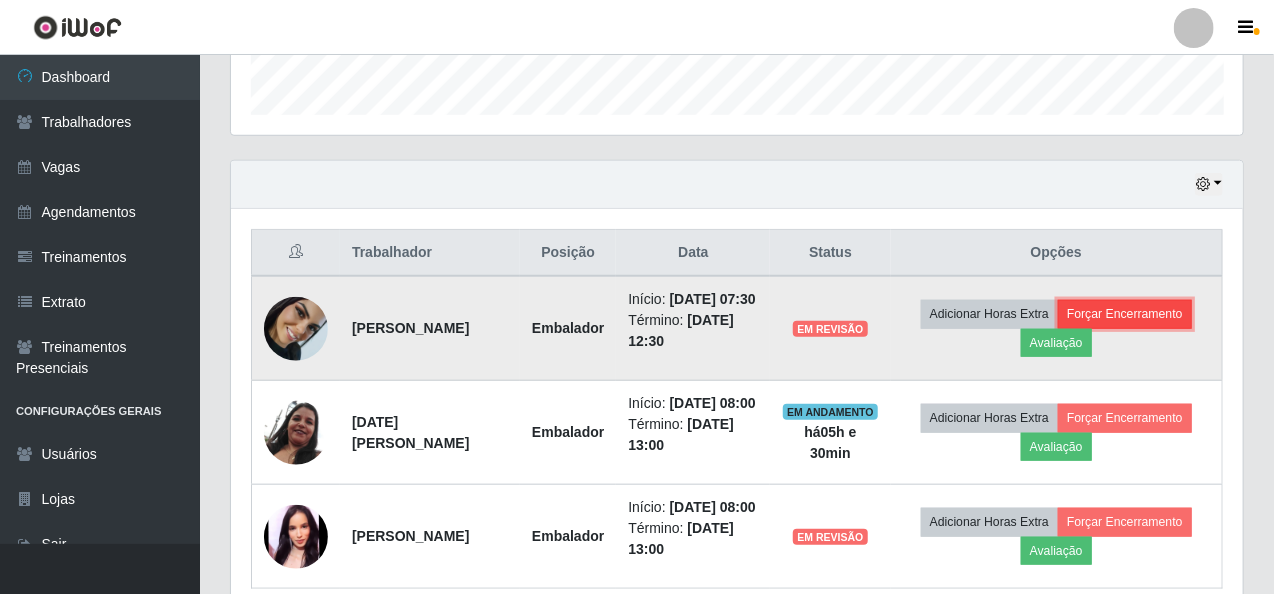 click on "Forçar Encerramento" at bounding box center (1125, 314) 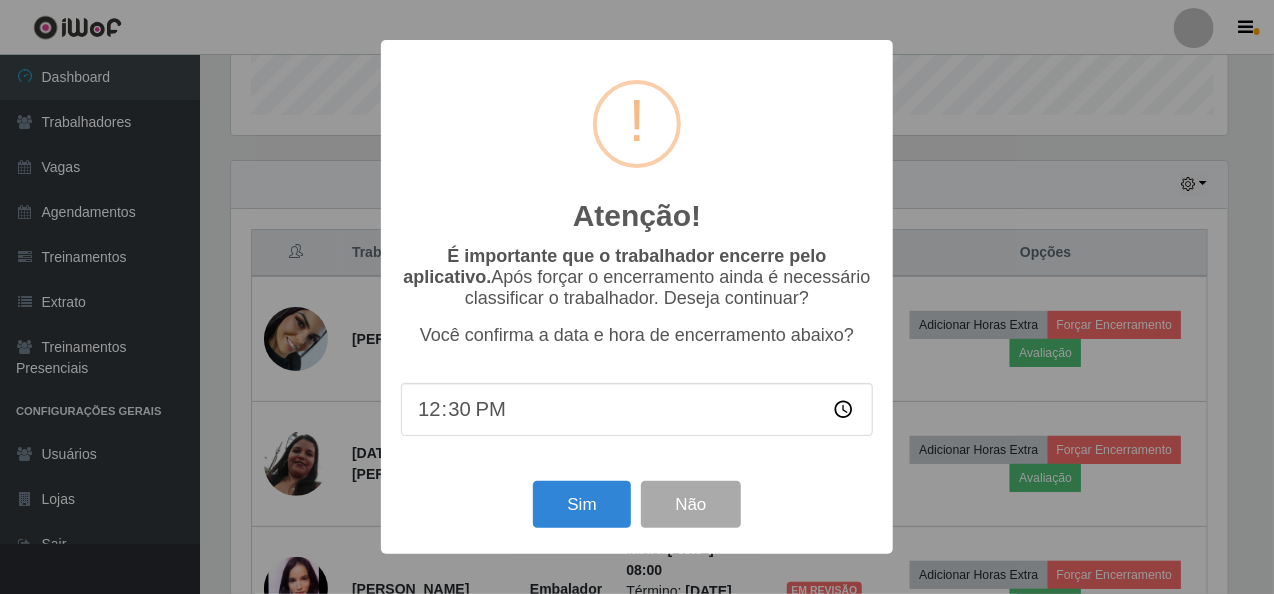 scroll, scrollTop: 999585, scrollLeft: 998996, axis: both 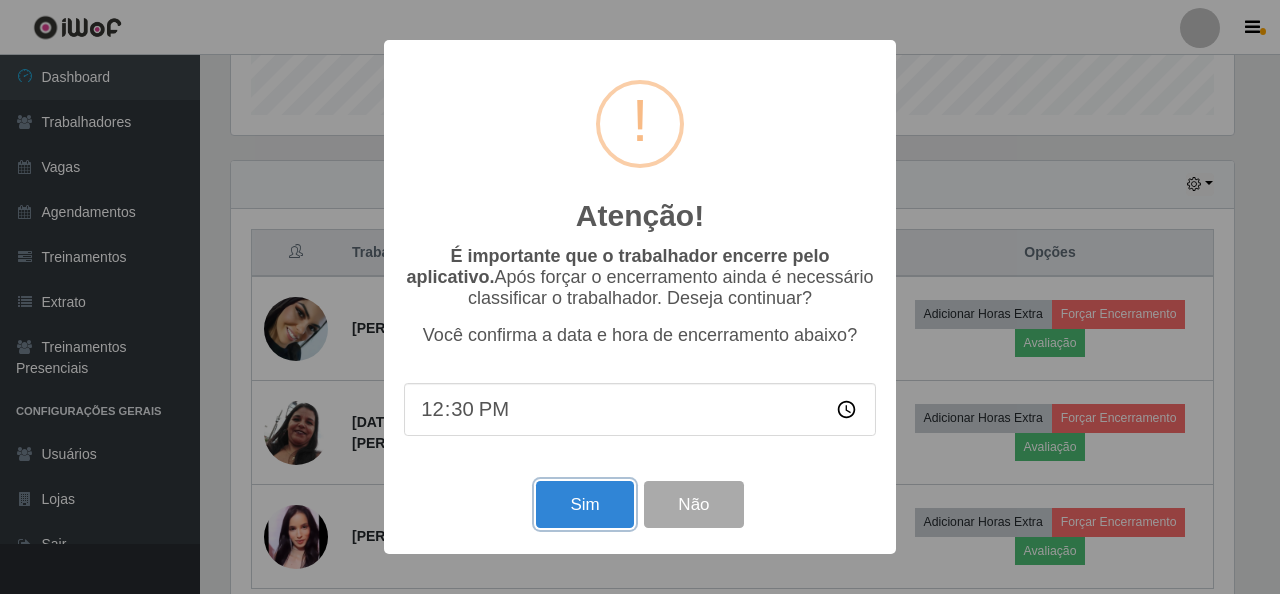 click on "Sim" at bounding box center [584, 504] 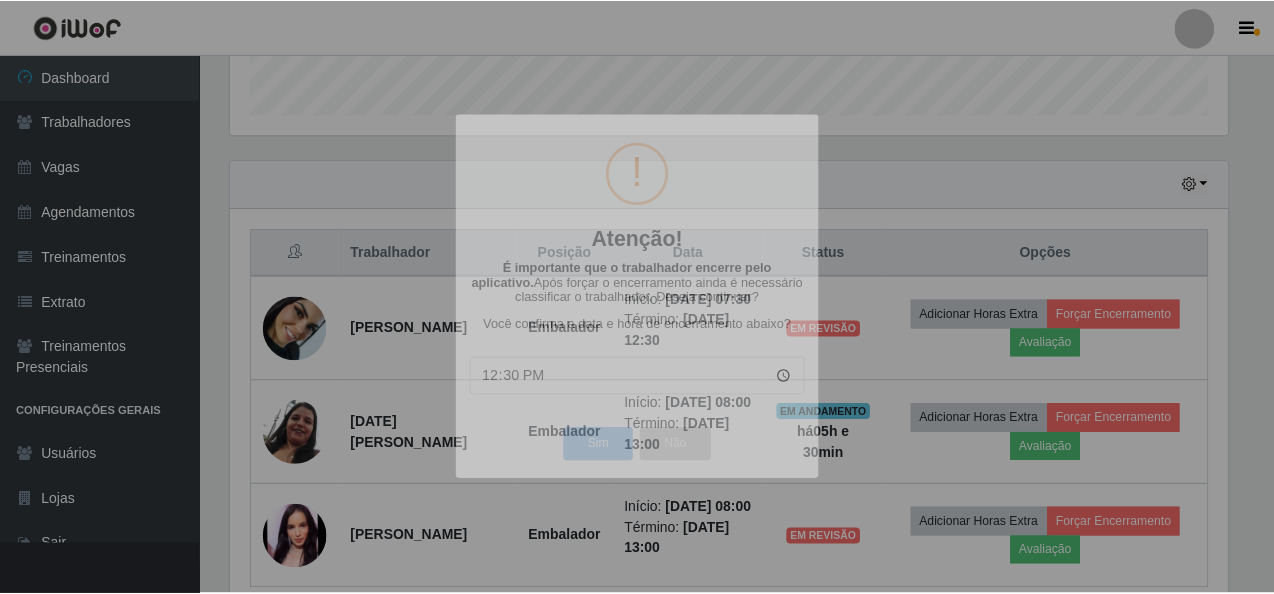scroll, scrollTop: 999585, scrollLeft: 998987, axis: both 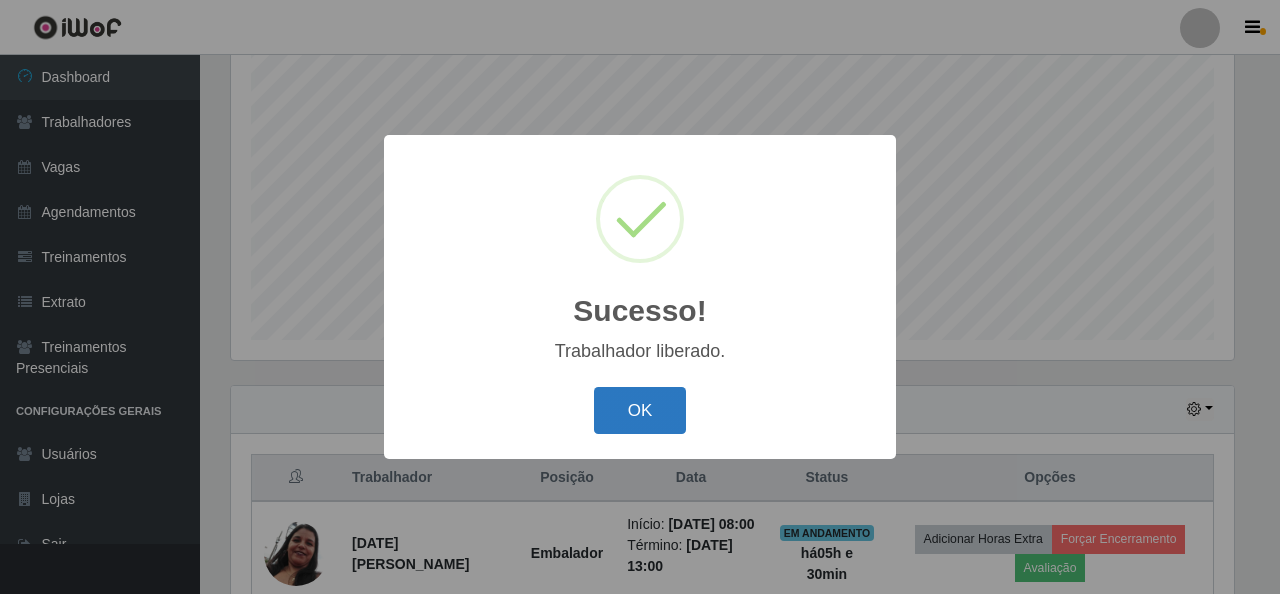 click on "OK" at bounding box center (640, 410) 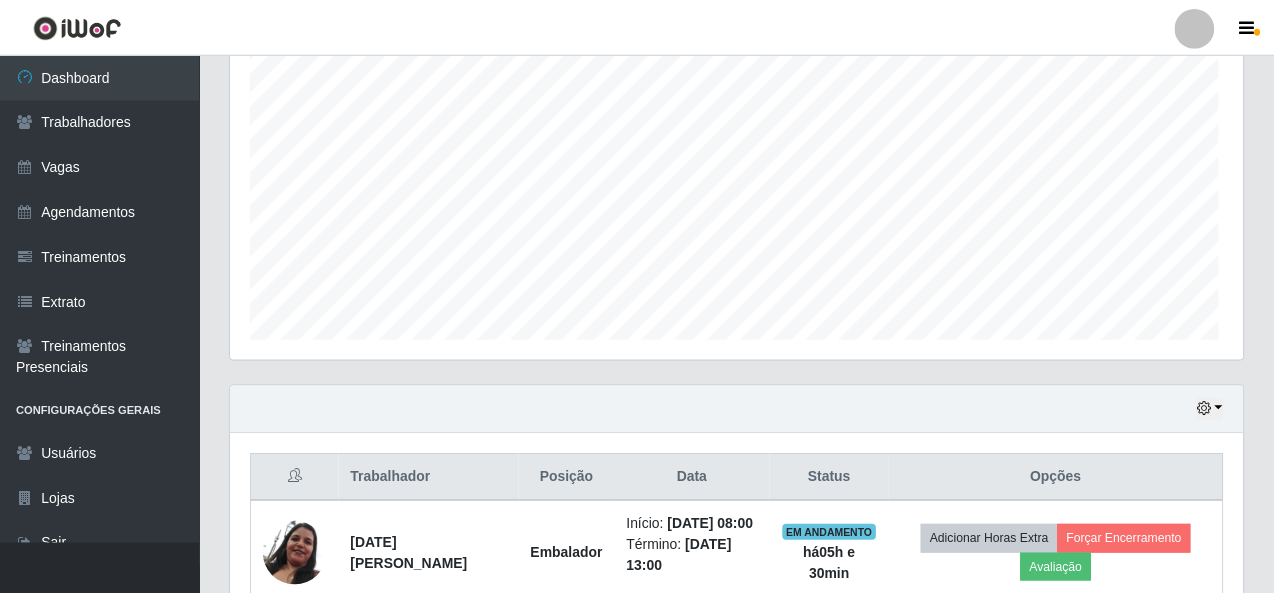 scroll, scrollTop: 493, scrollLeft: 0, axis: vertical 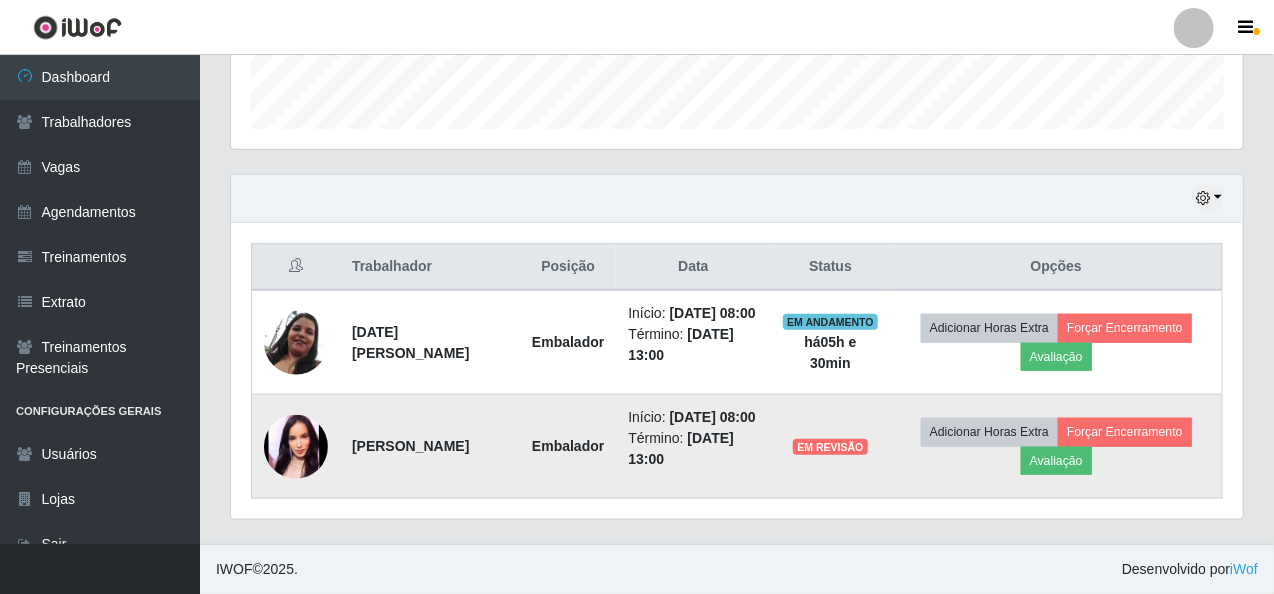 click on "[PERSON_NAME]" at bounding box center (430, 447) 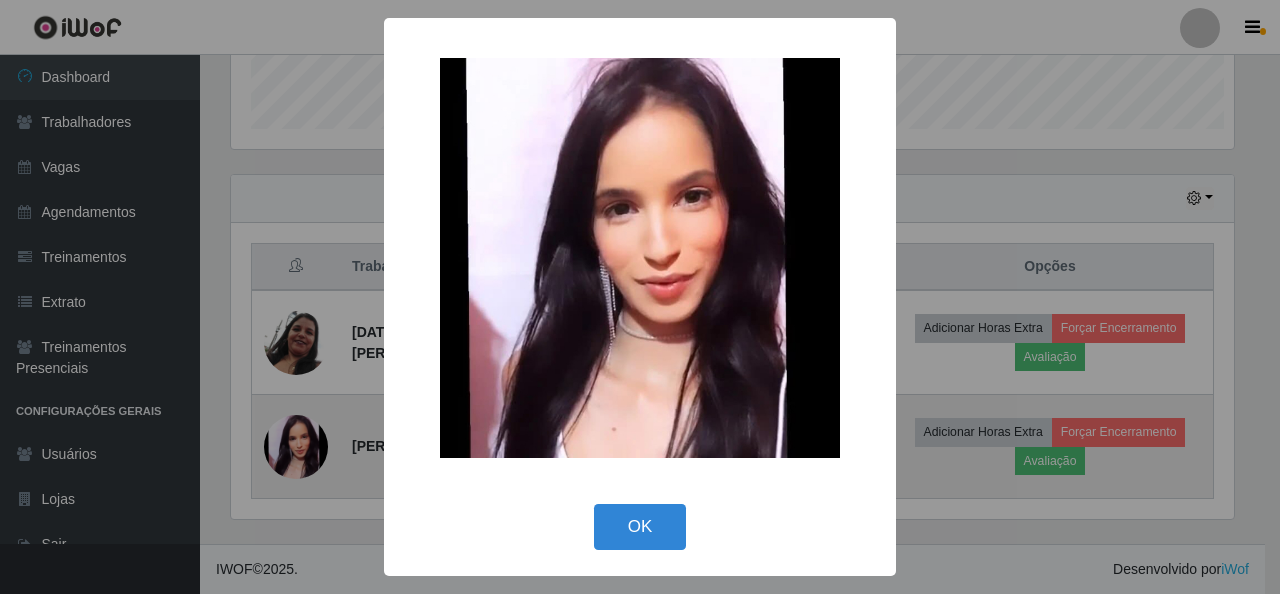 scroll, scrollTop: 999585, scrollLeft: 998996, axis: both 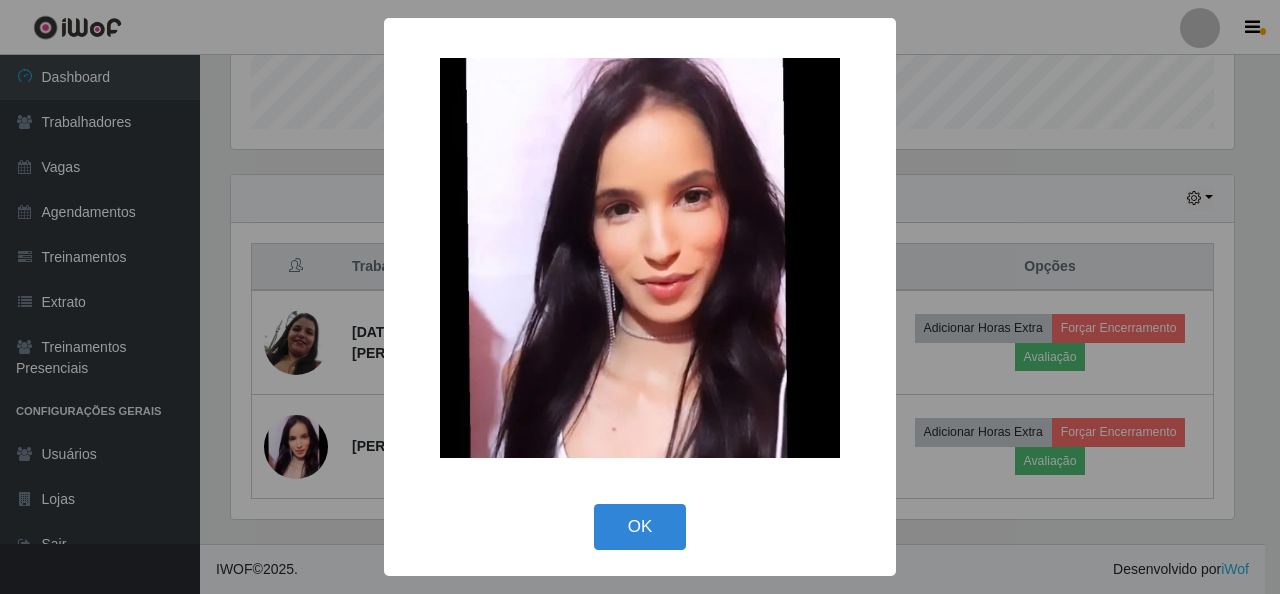 click on "× OK Cancel" at bounding box center [640, 297] 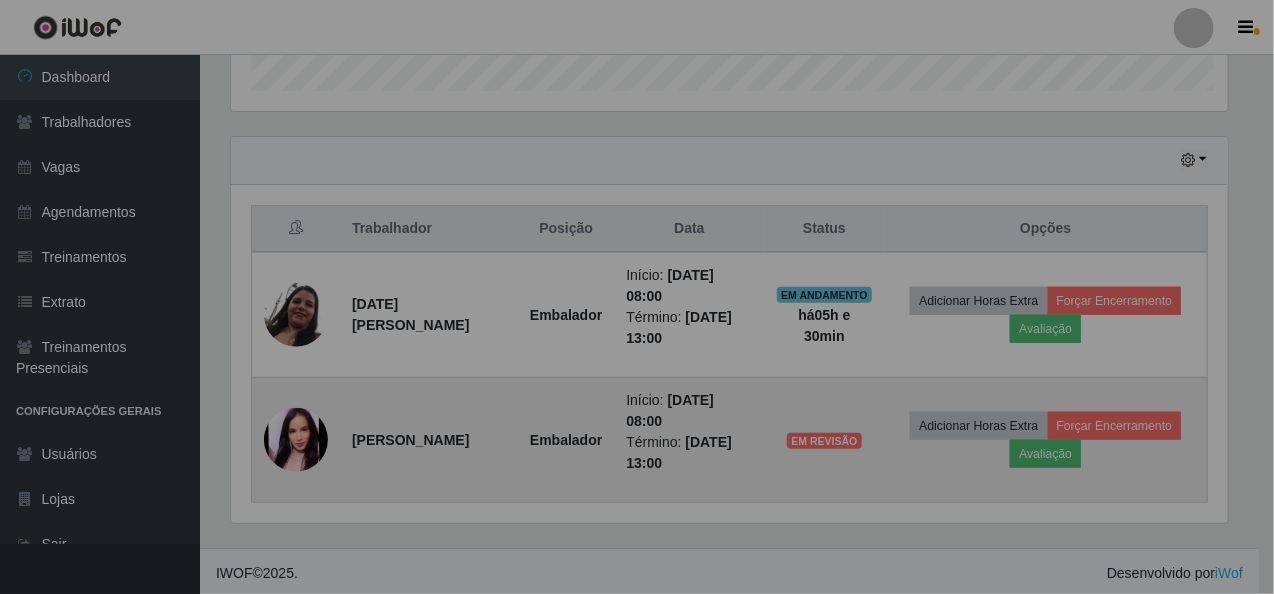 scroll, scrollTop: 999585, scrollLeft: 998987, axis: both 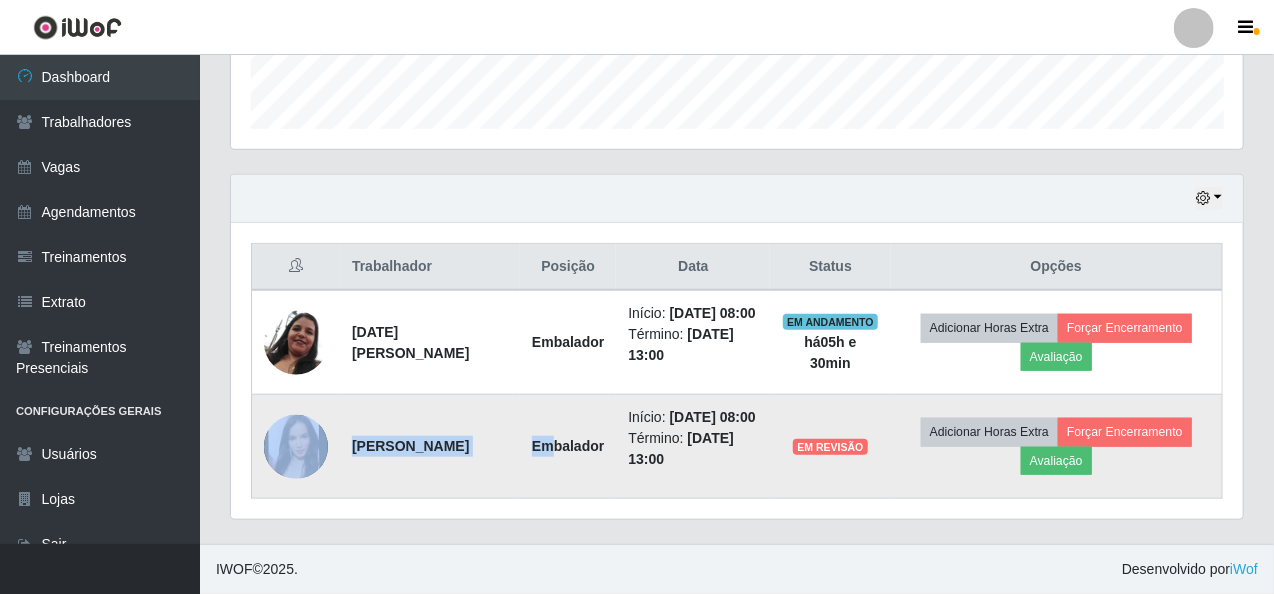 drag, startPoint x: 333, startPoint y: 424, endPoint x: 546, endPoint y: 470, distance: 217.91054 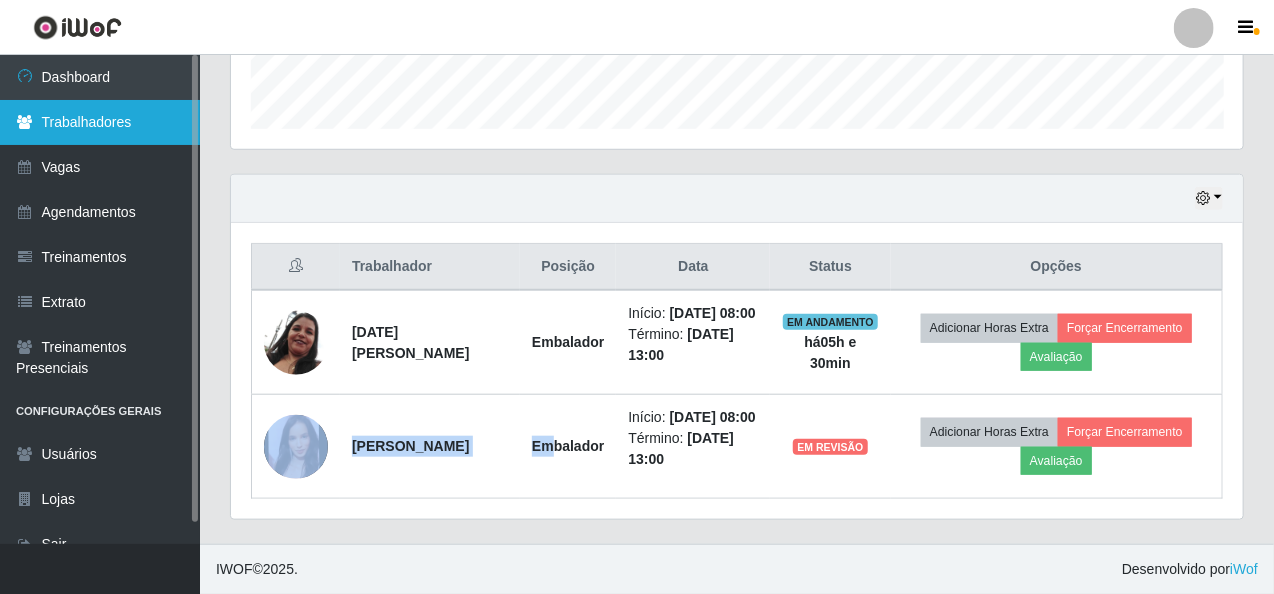 click on "Trabalhadores" at bounding box center [100, 122] 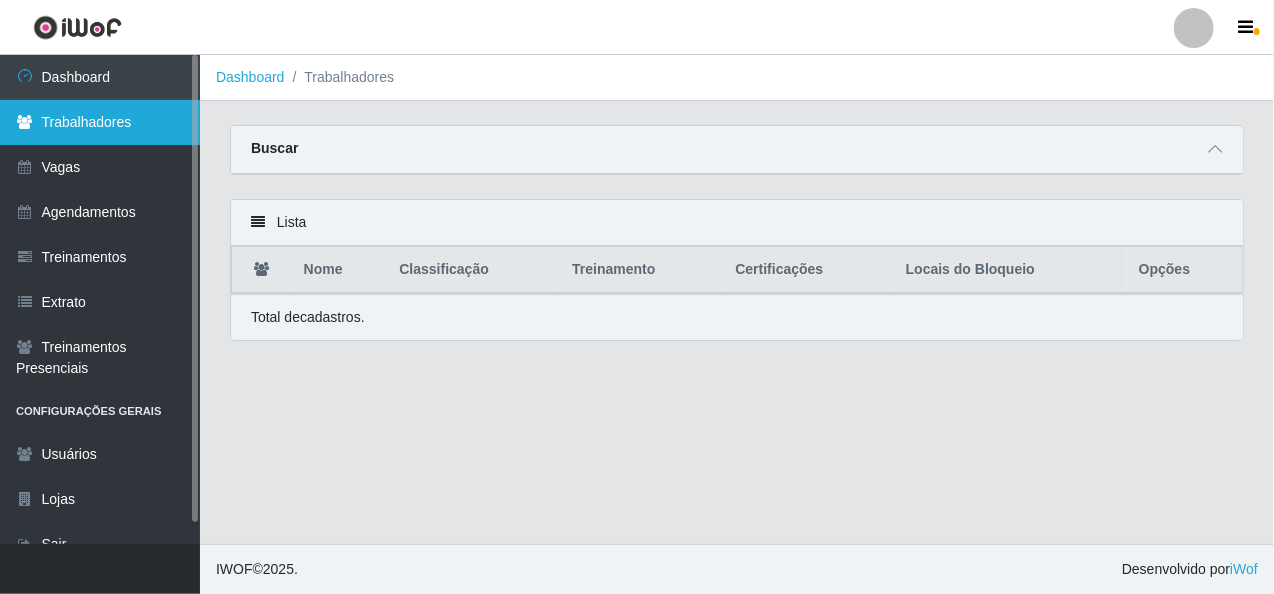 scroll, scrollTop: 0, scrollLeft: 0, axis: both 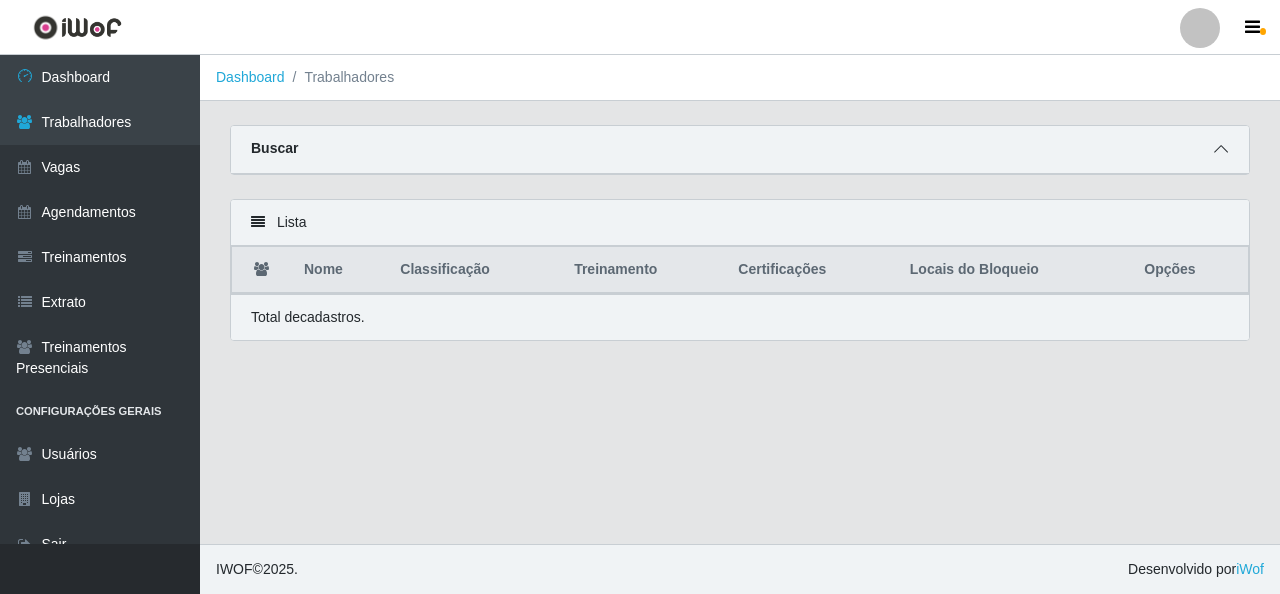 click at bounding box center [1221, 149] 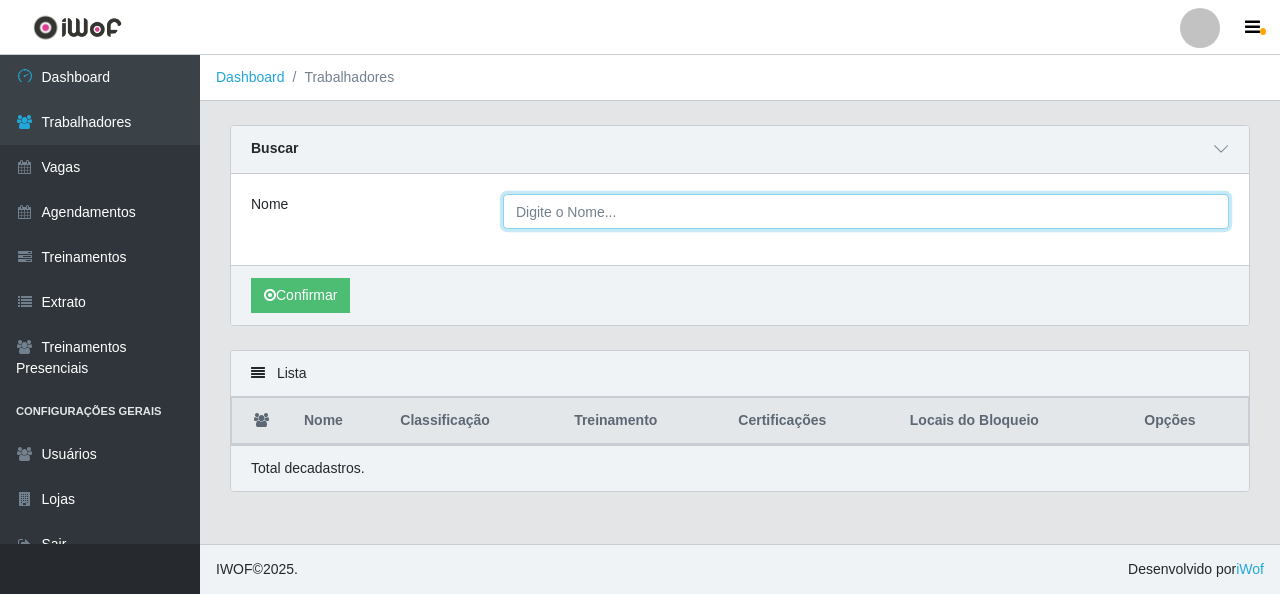 click on "Nome" at bounding box center (866, 211) 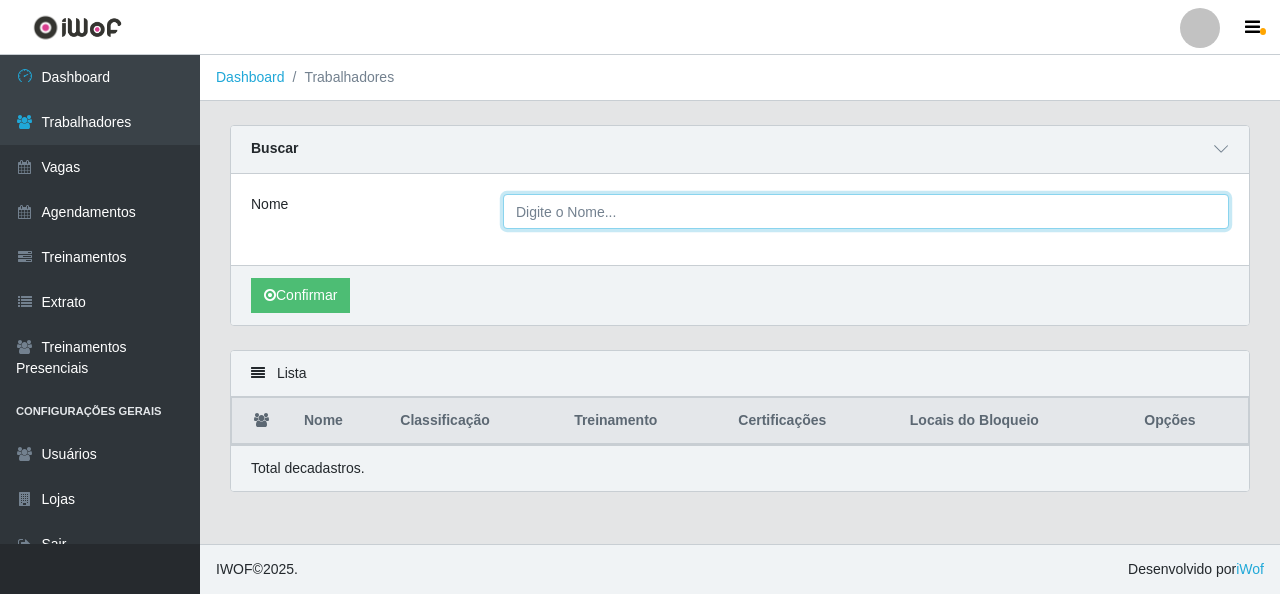 paste on "[PERSON_NAME]	Em" 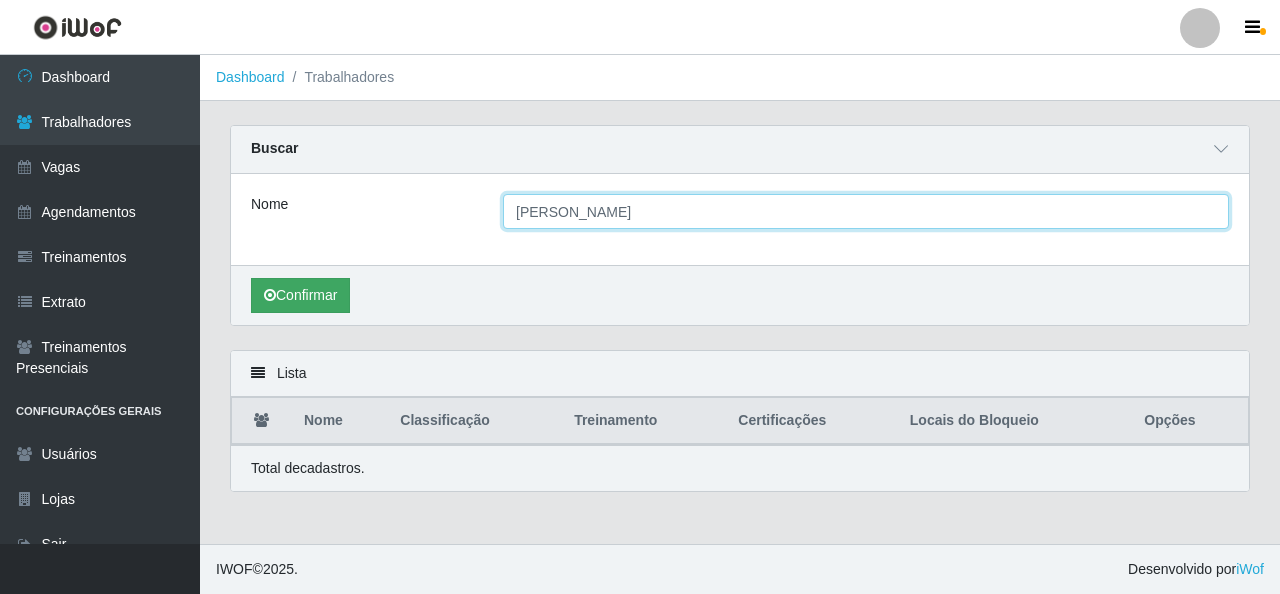 type on "[PERSON_NAME]" 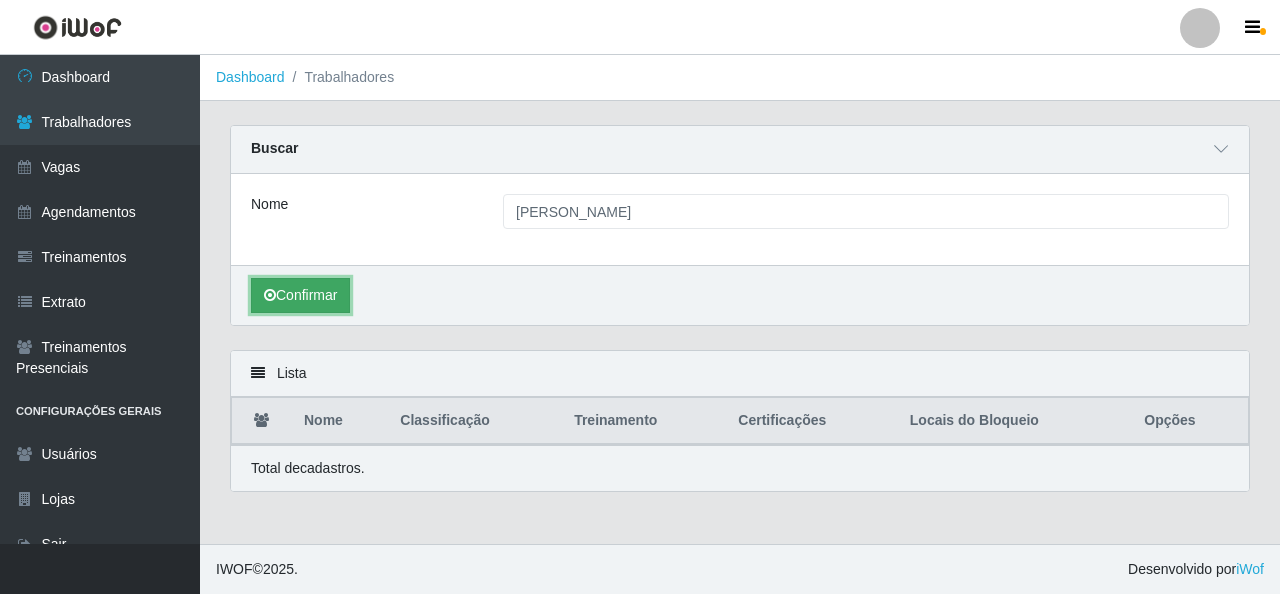 click on "Confirmar" at bounding box center (300, 295) 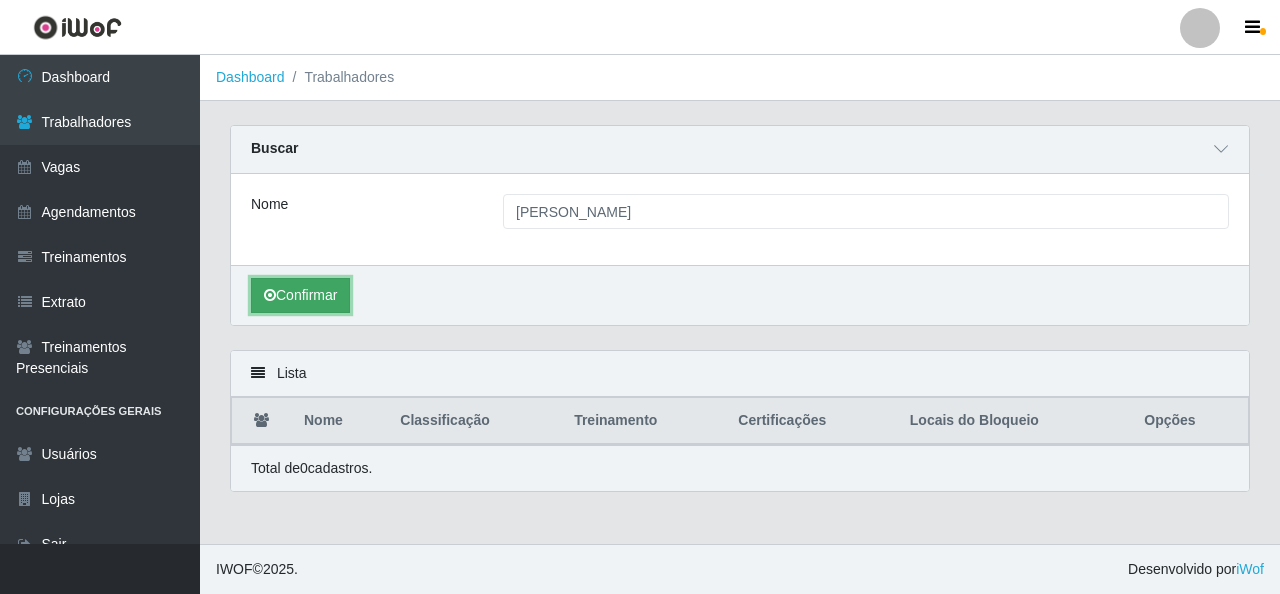 click on "Confirmar" at bounding box center (300, 295) 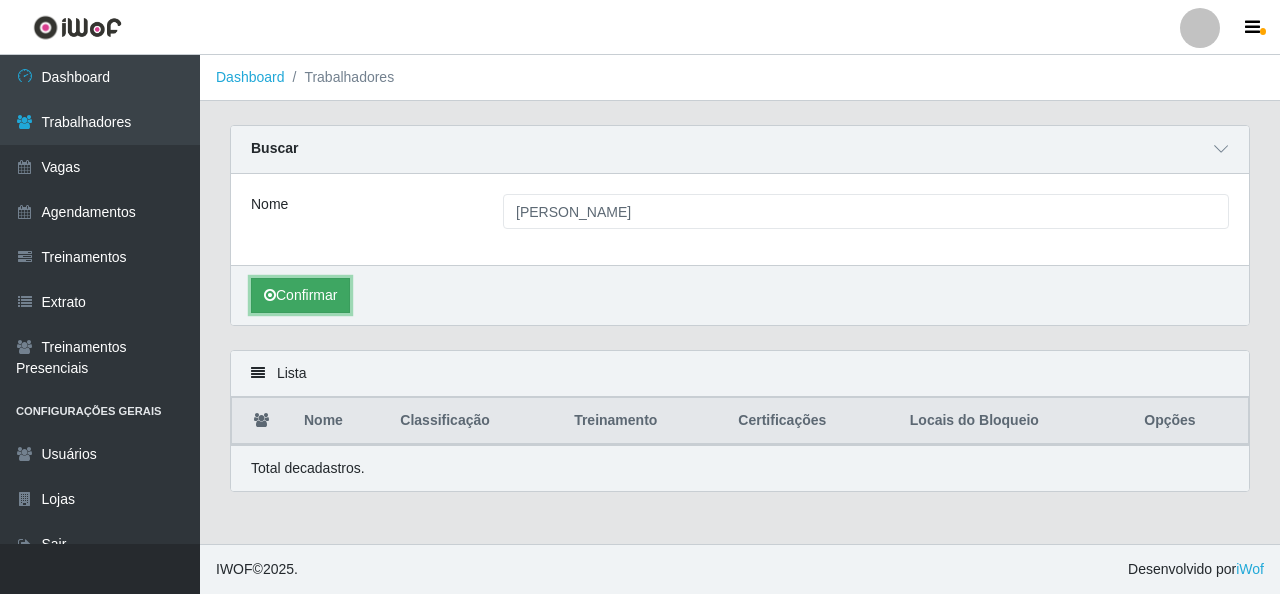 click on "Confirmar" at bounding box center [300, 295] 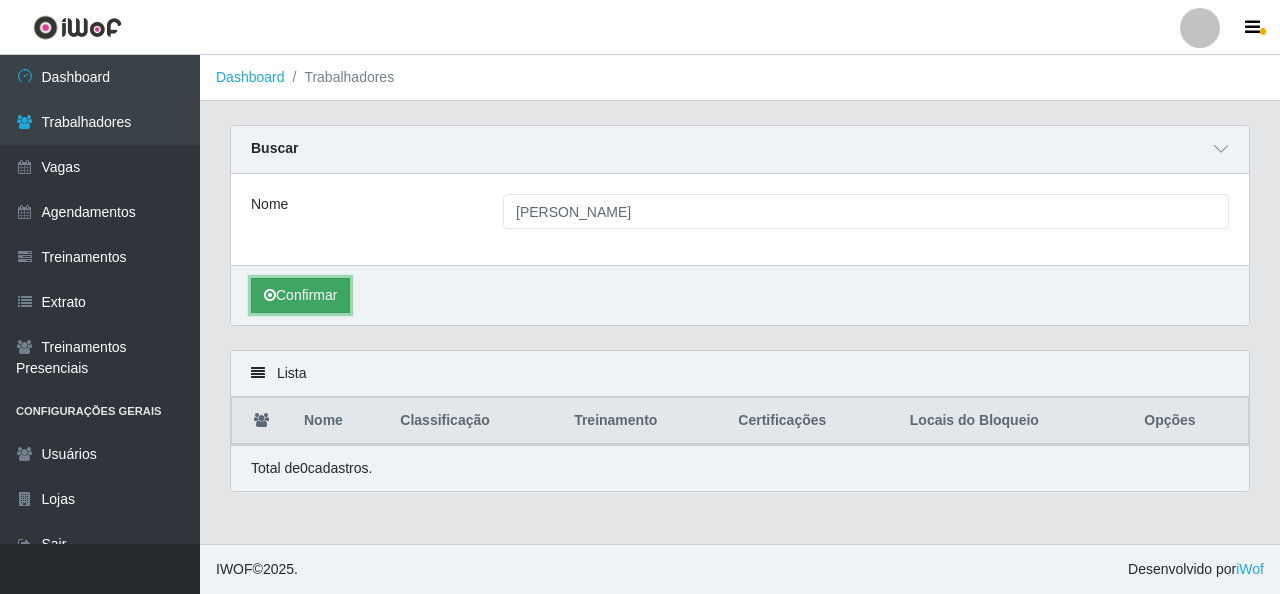 click on "Confirmar" at bounding box center [300, 295] 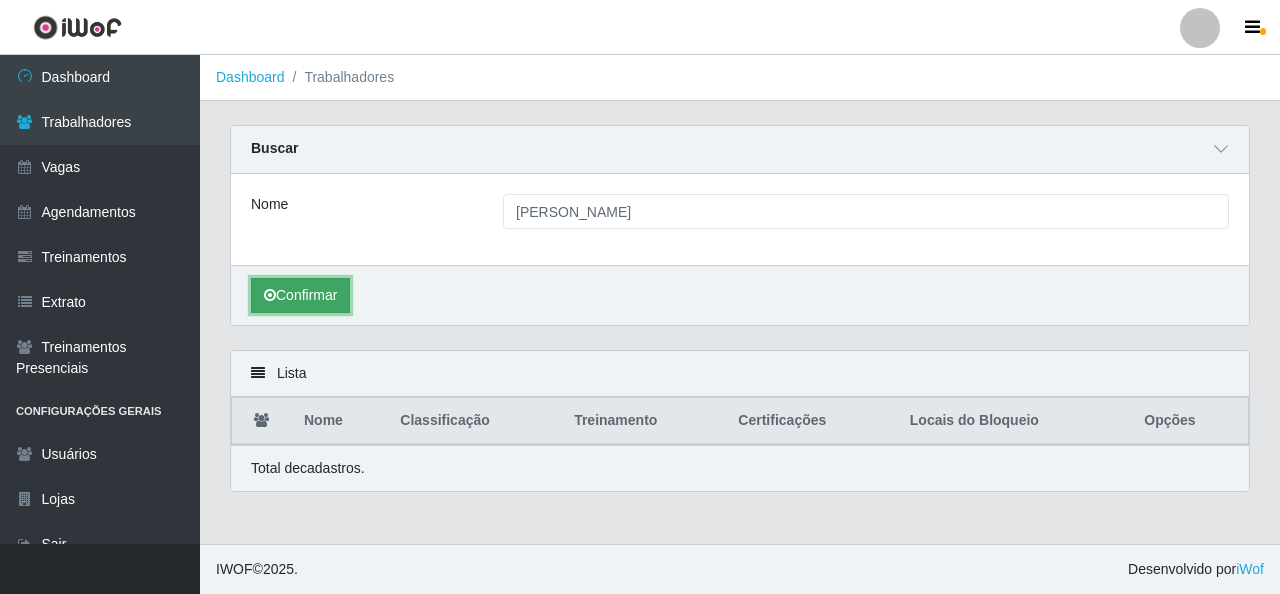 click on "Confirmar" at bounding box center (300, 295) 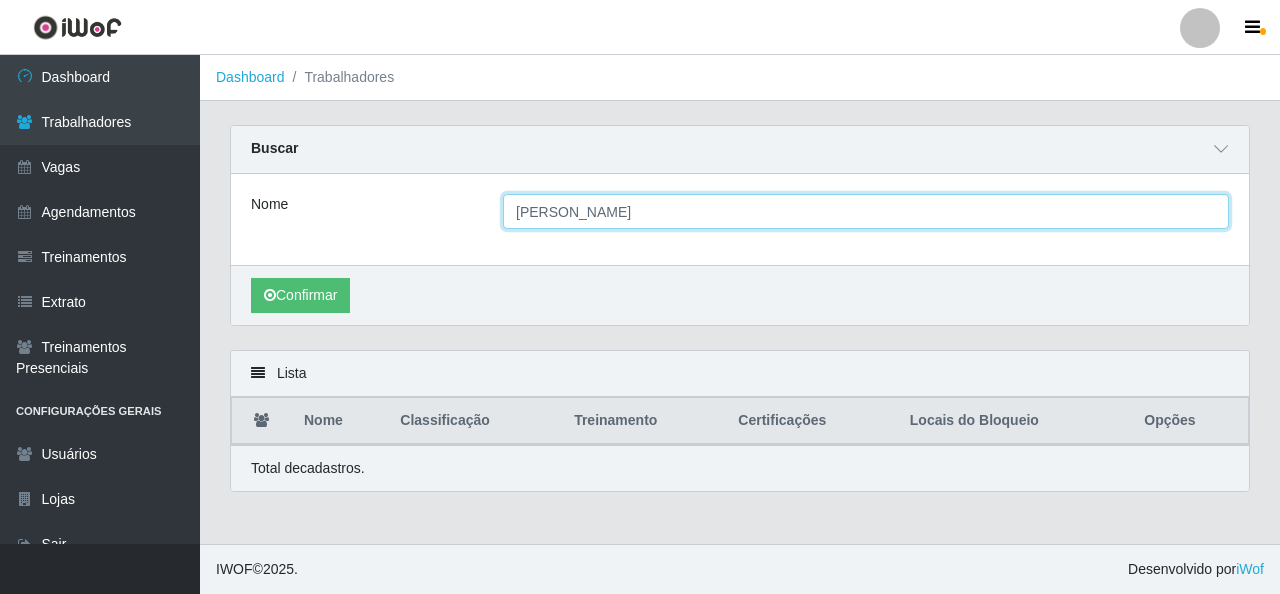 click on "[PERSON_NAME]" at bounding box center (866, 211) 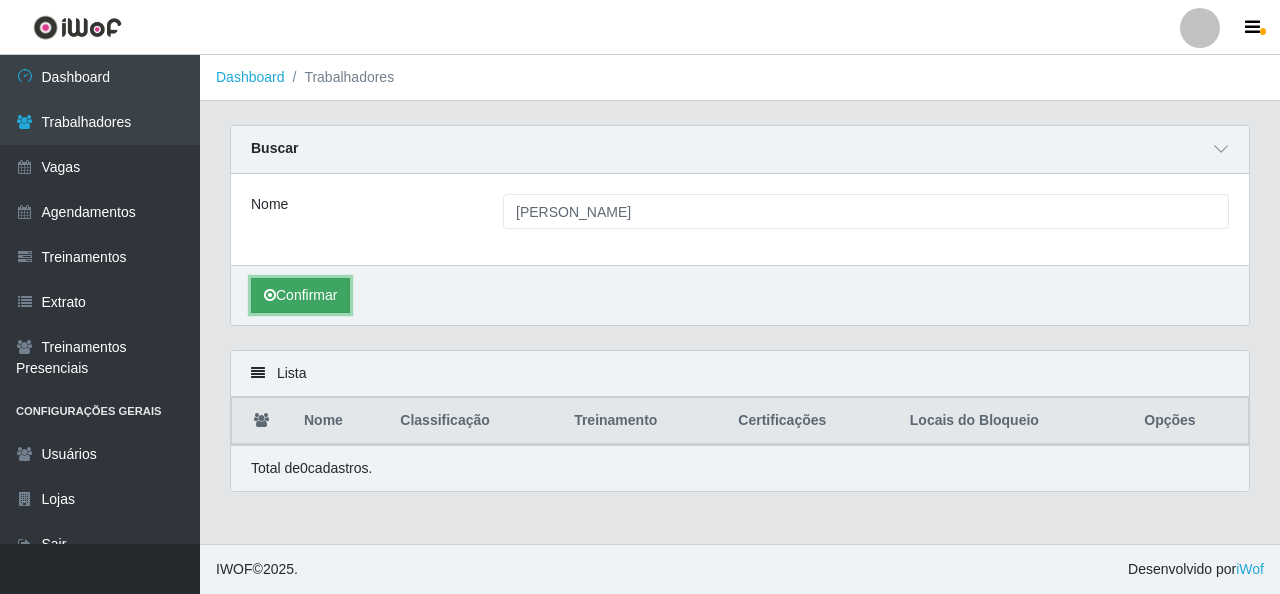 click on "Confirmar" at bounding box center [300, 295] 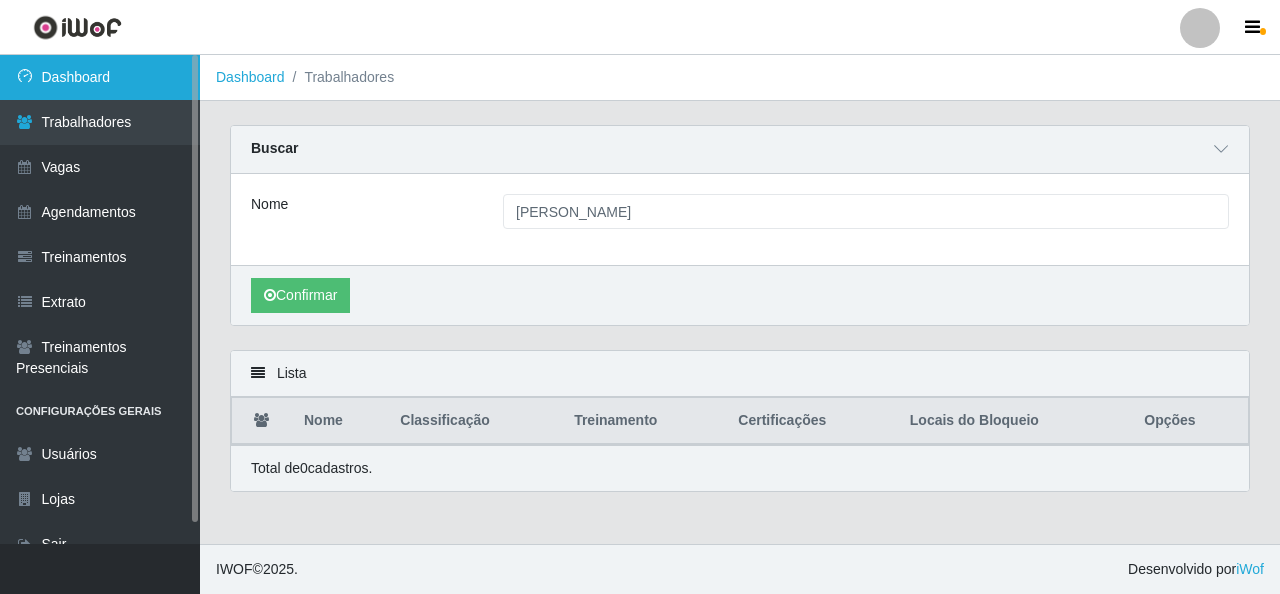 click on "Dashboard" at bounding box center [100, 77] 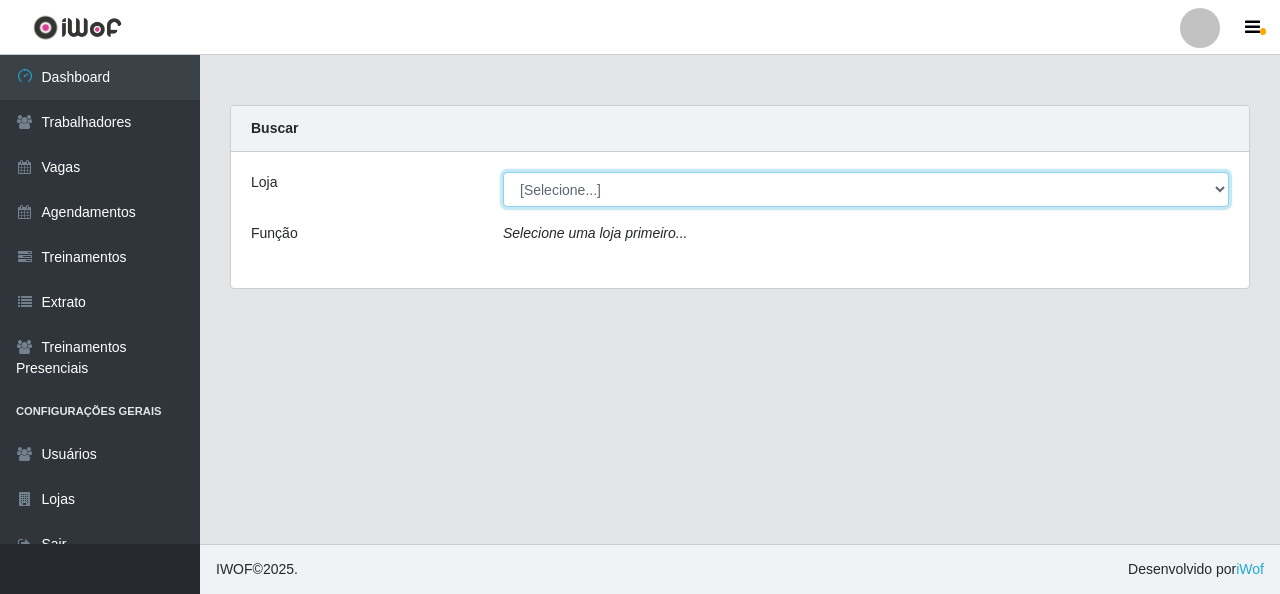 click on "[Selecione...] Rede Econômico - Malvinas Rede Econômico - Prata" at bounding box center [866, 189] 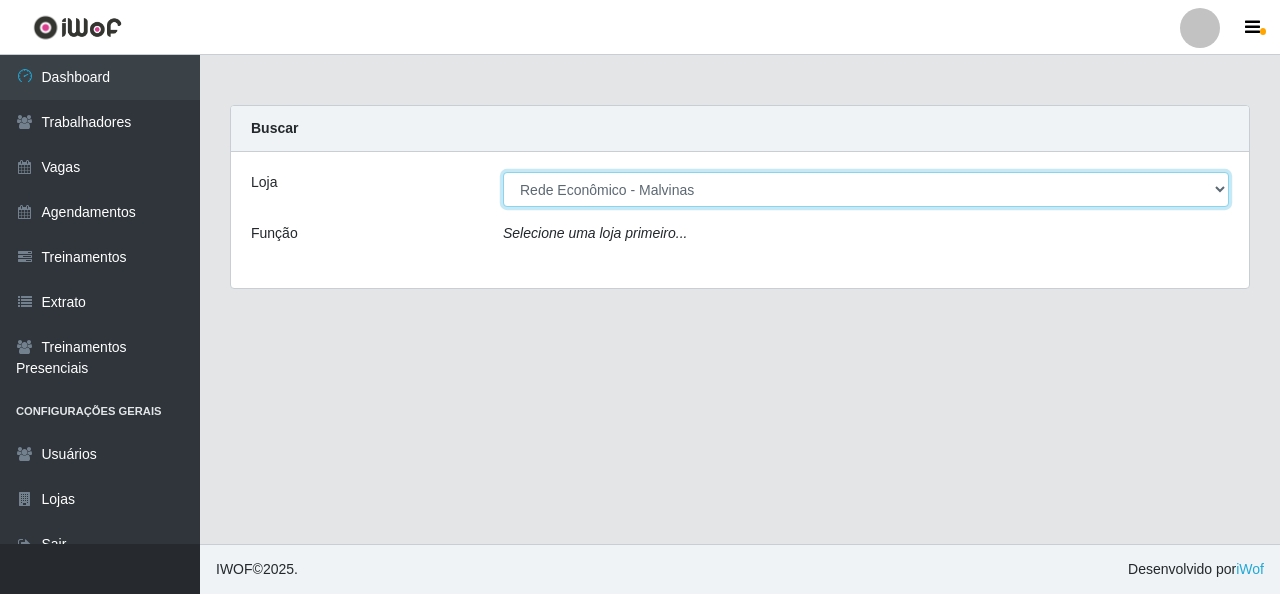 click on "[Selecione...] Rede Econômico - Malvinas Rede Econômico - Prata" at bounding box center (866, 189) 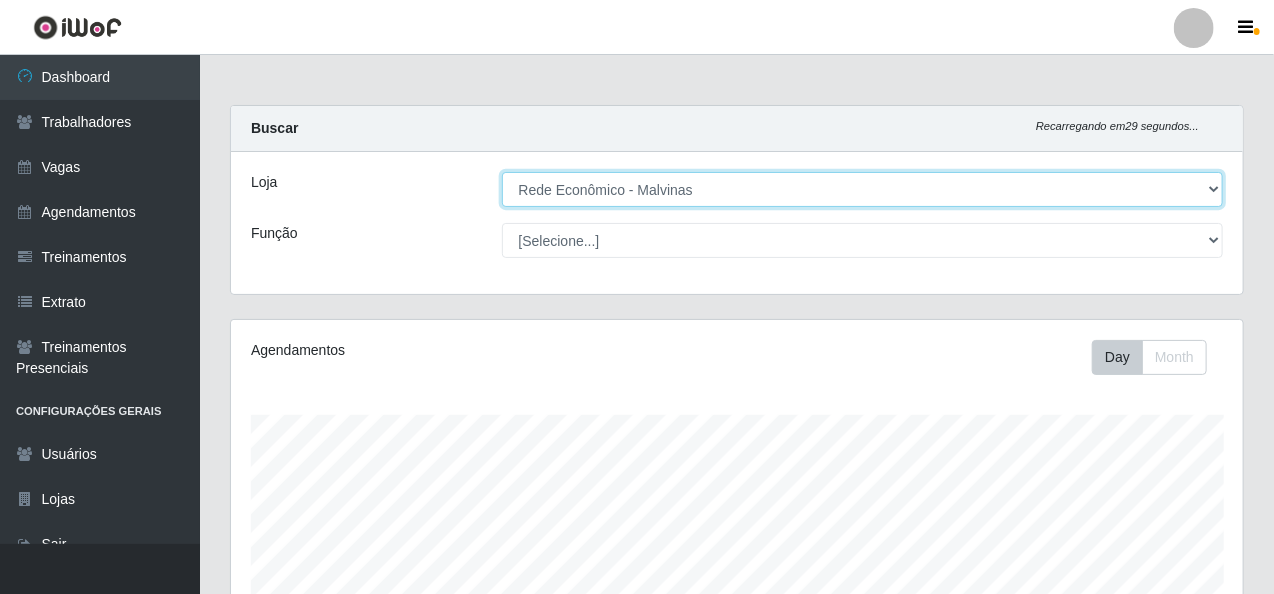 scroll, scrollTop: 999585, scrollLeft: 998987, axis: both 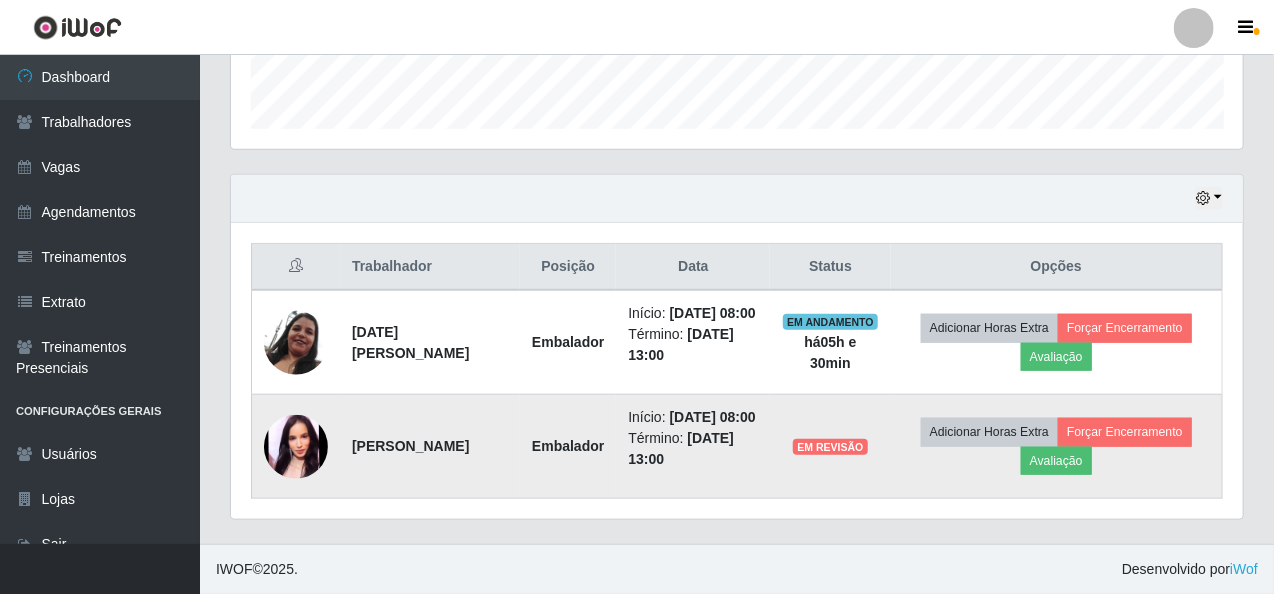 drag, startPoint x: 341, startPoint y: 423, endPoint x: 466, endPoint y: 456, distance: 129.28264 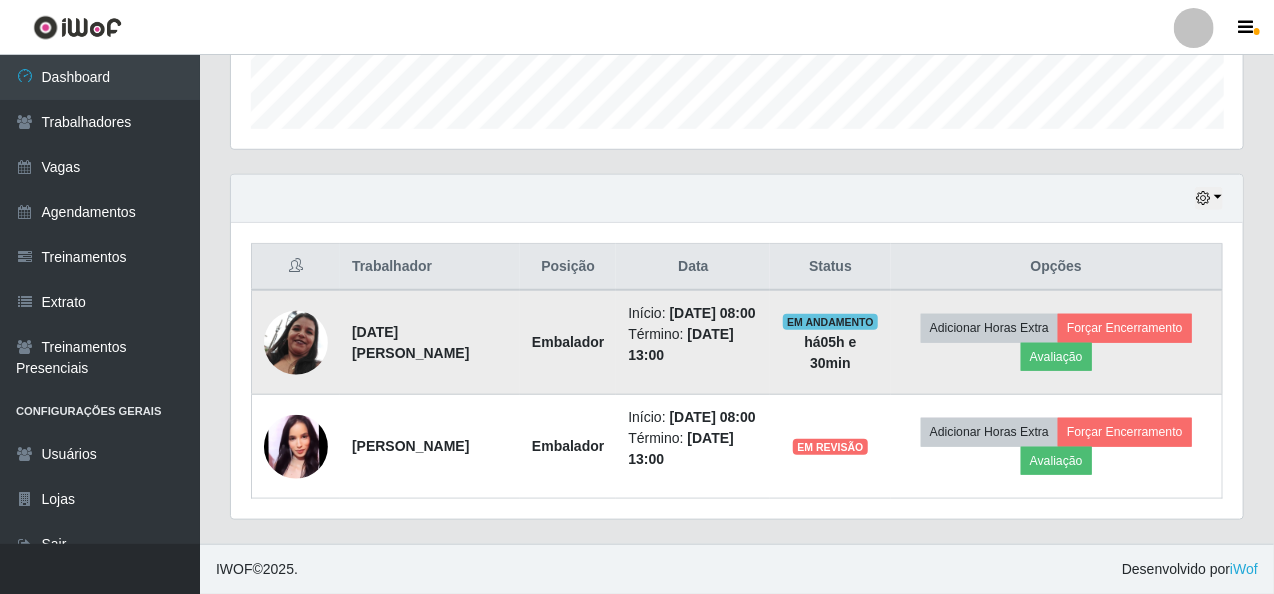 copy on "[PERSON_NAME]" 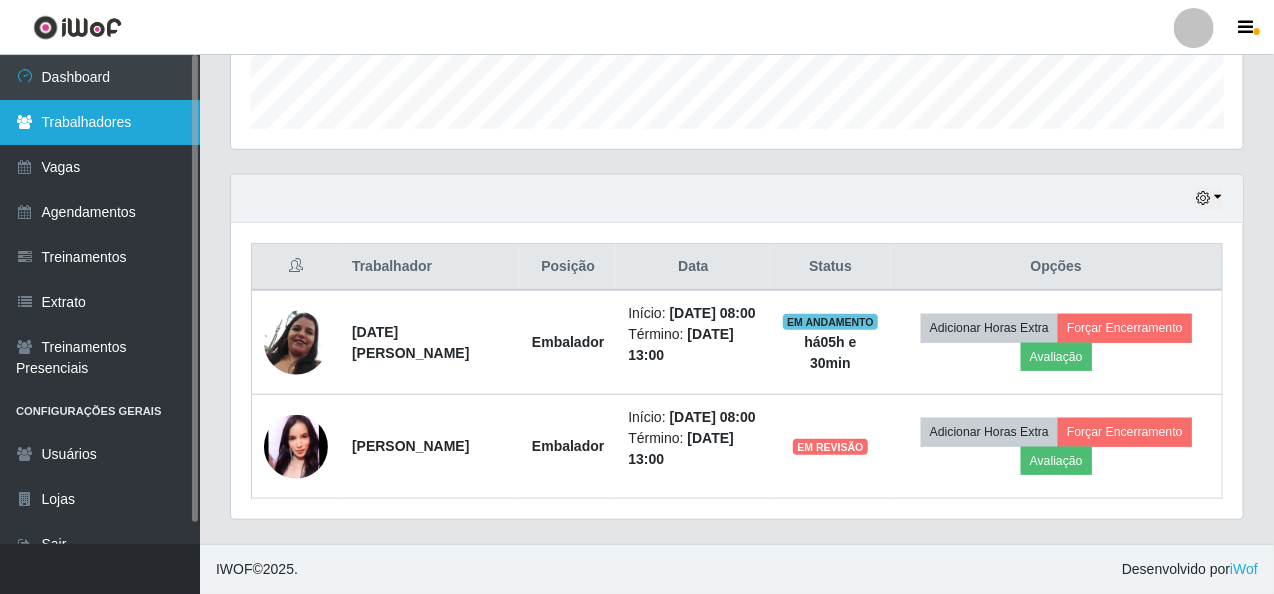 click on "Trabalhadores" at bounding box center (100, 122) 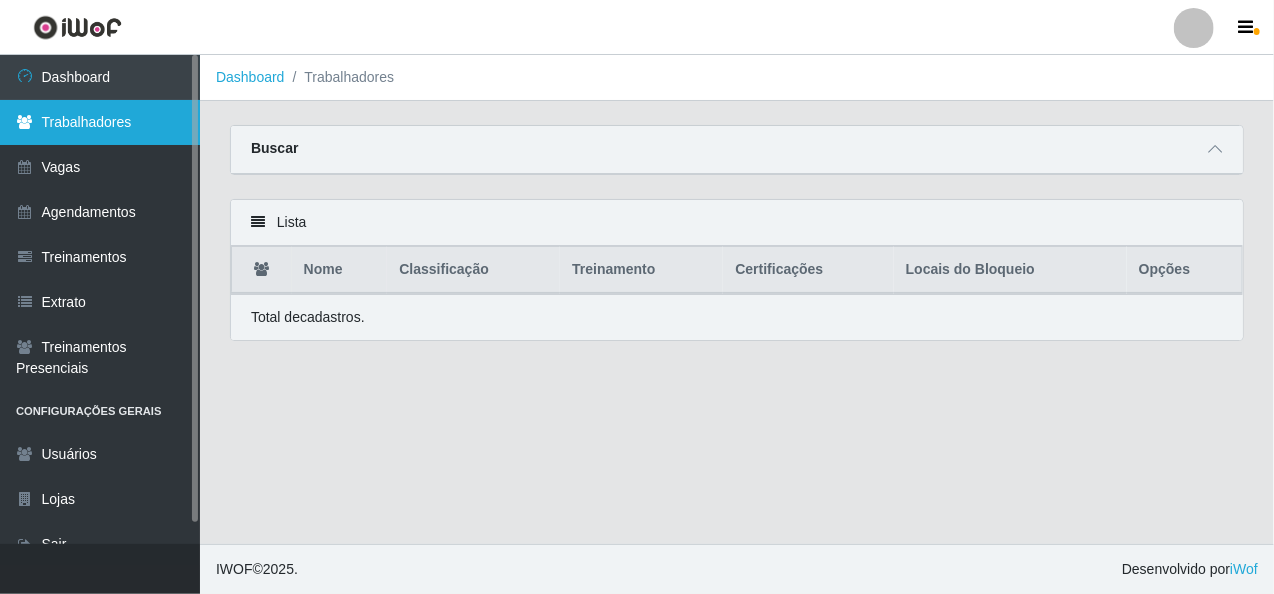 scroll, scrollTop: 0, scrollLeft: 0, axis: both 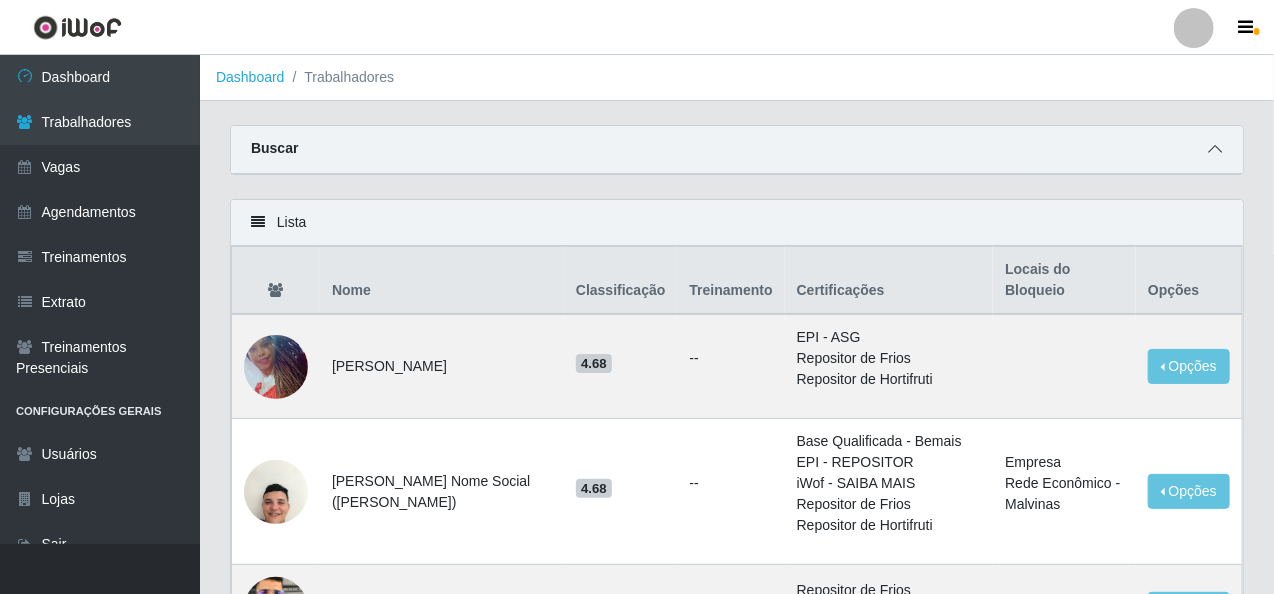 click at bounding box center (1215, 149) 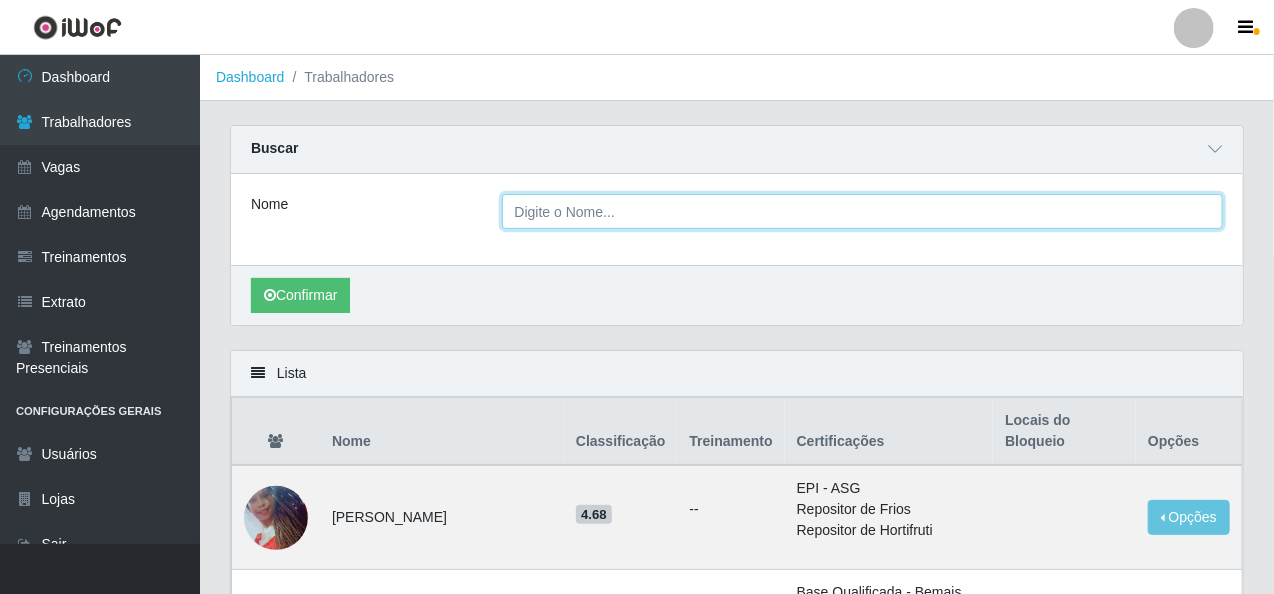 click on "Nome" at bounding box center (863, 211) 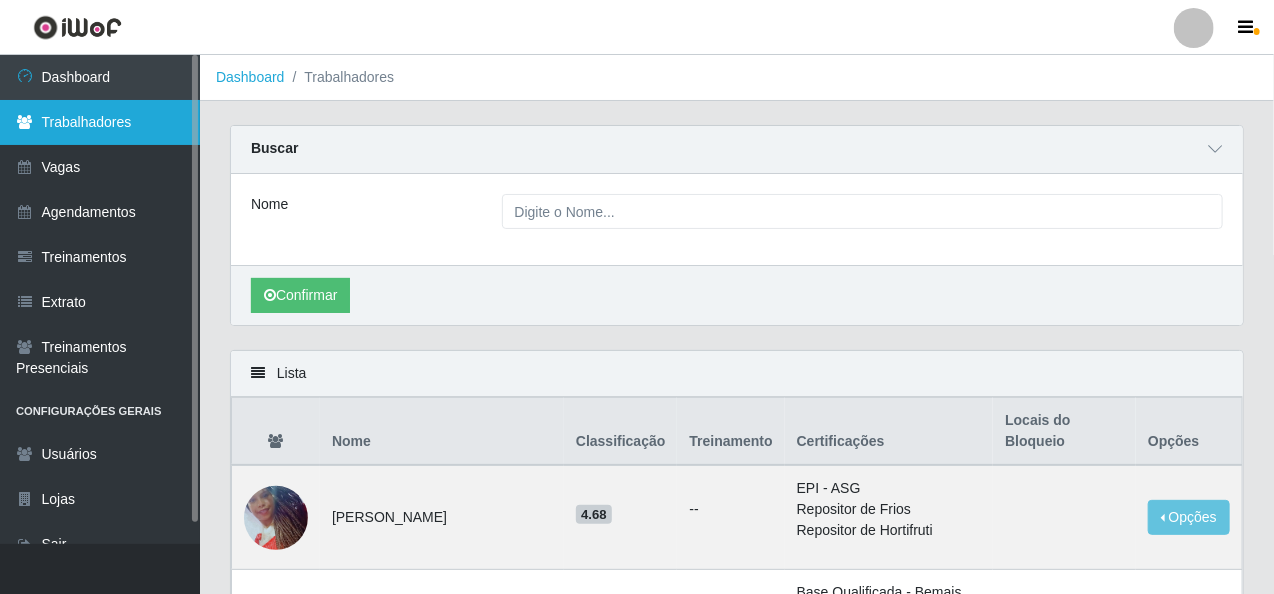 click on "Trabalhadores" at bounding box center [100, 122] 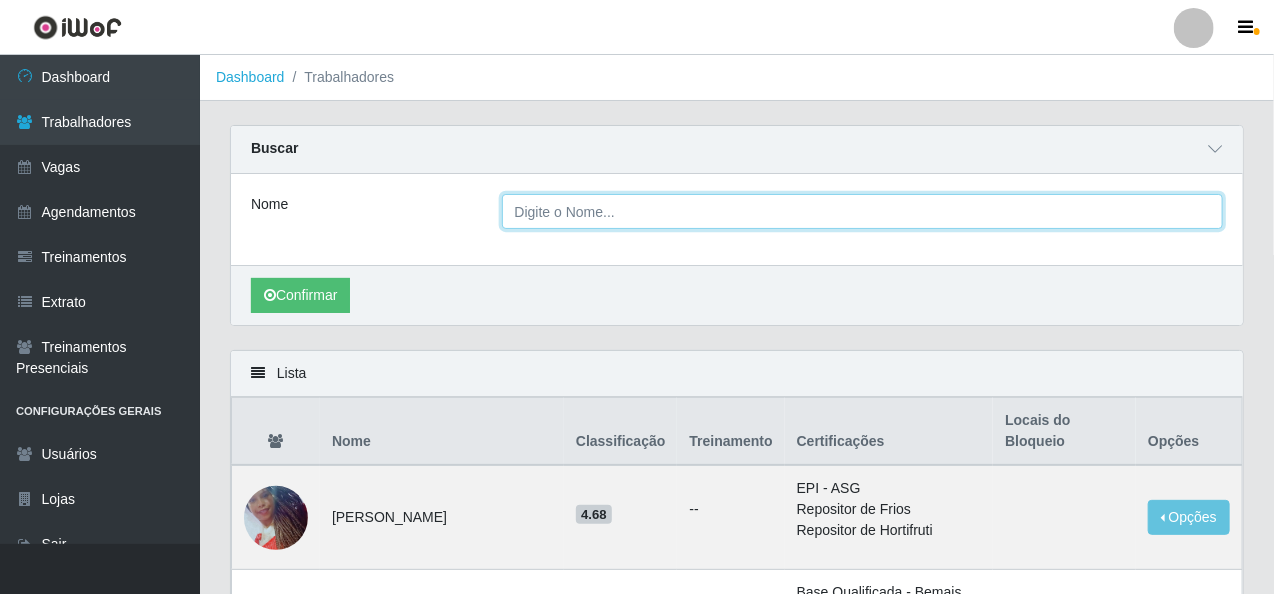 click on "Nome" at bounding box center (863, 211) 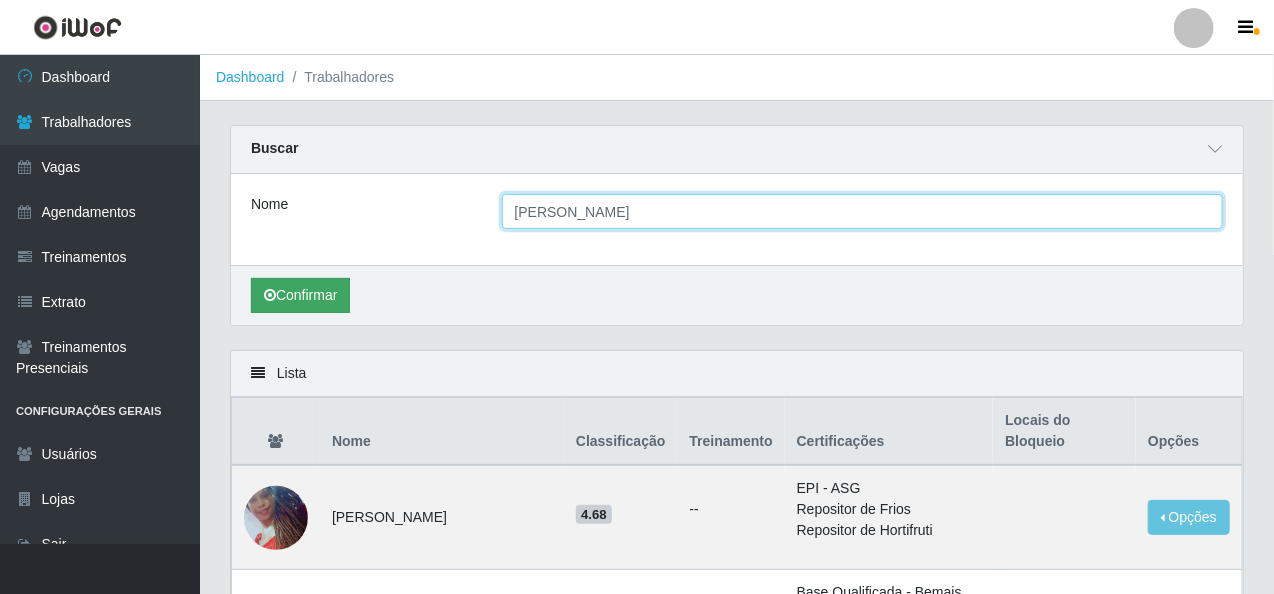 type on "[PERSON_NAME]" 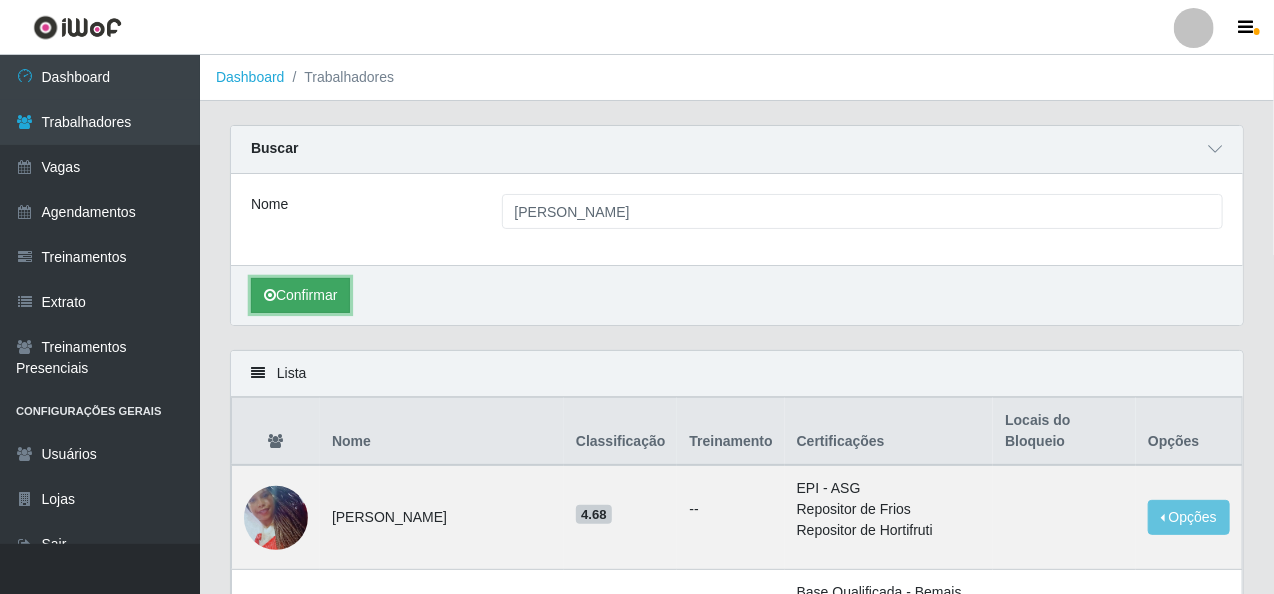 click on "Confirmar" at bounding box center (300, 295) 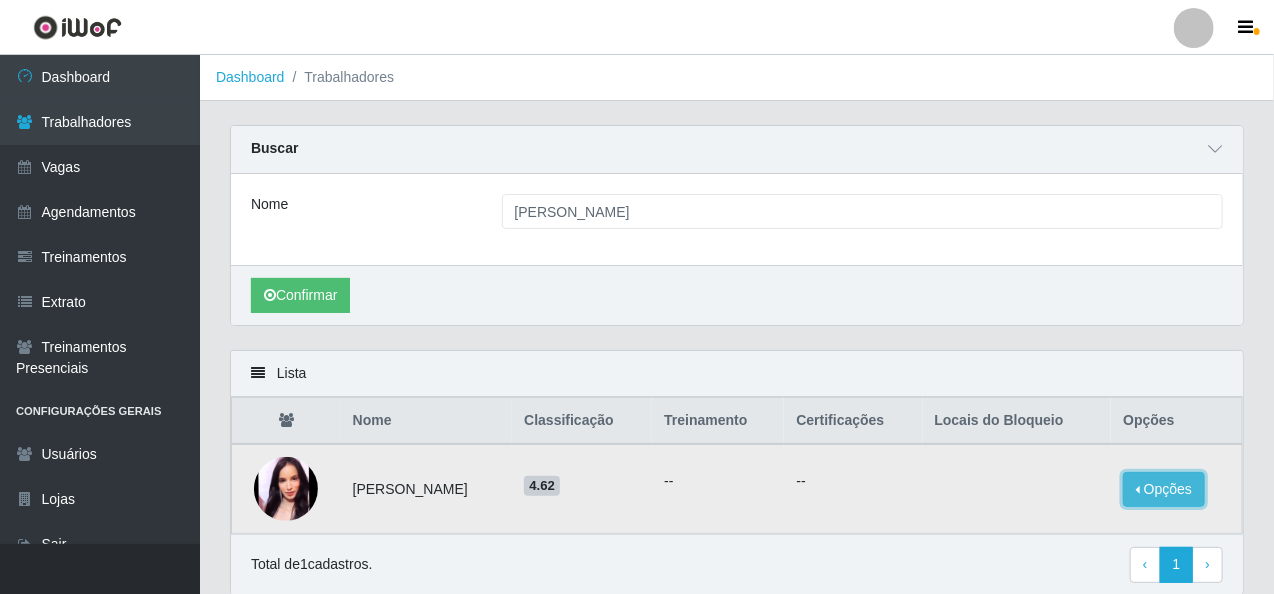 click on "Opções" at bounding box center [1164, 489] 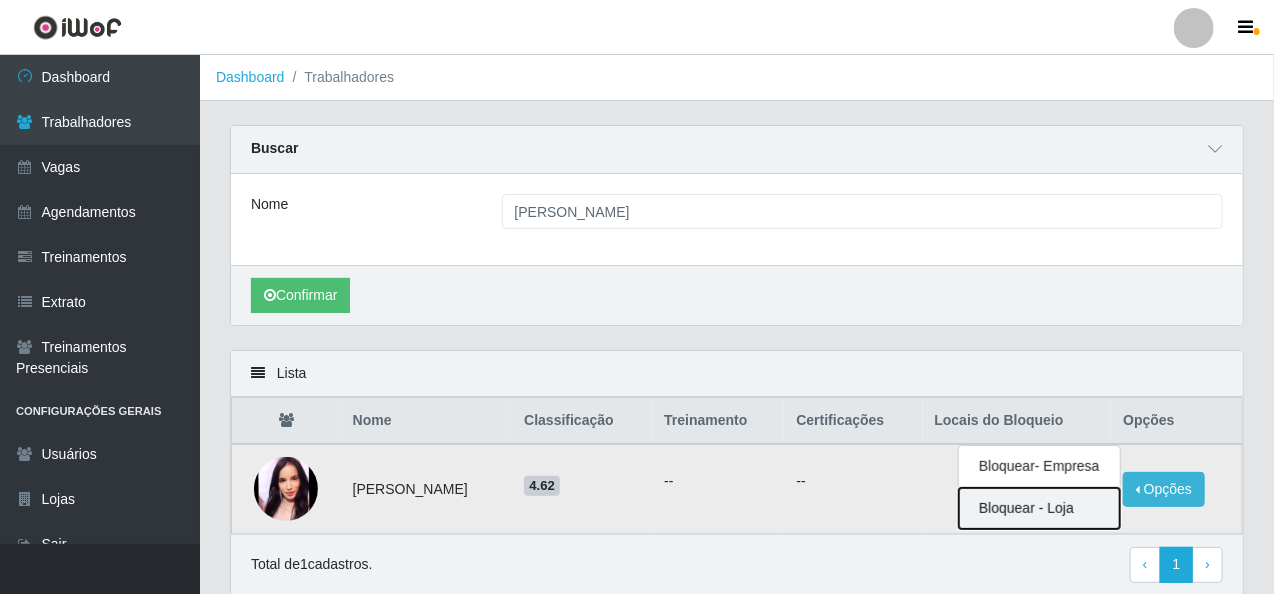 click on "Bloquear   - Loja" at bounding box center [1039, 508] 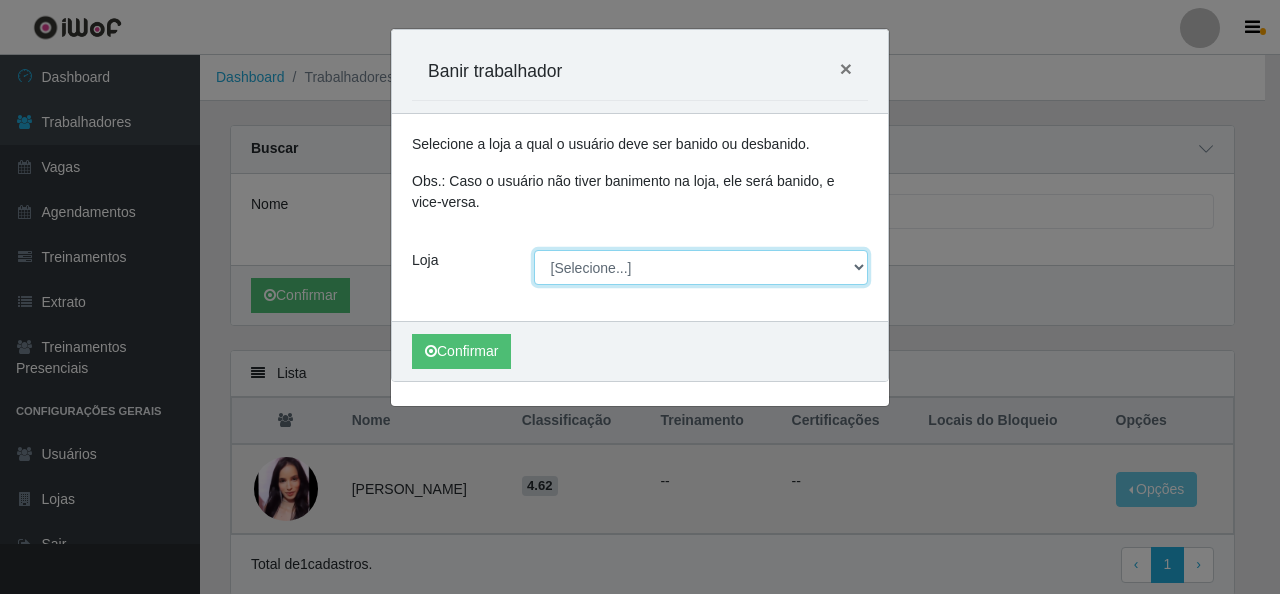 click on "[Selecione...] Rede Econômico - Malvinas Rede Econômico - Prata" at bounding box center (701, 267) 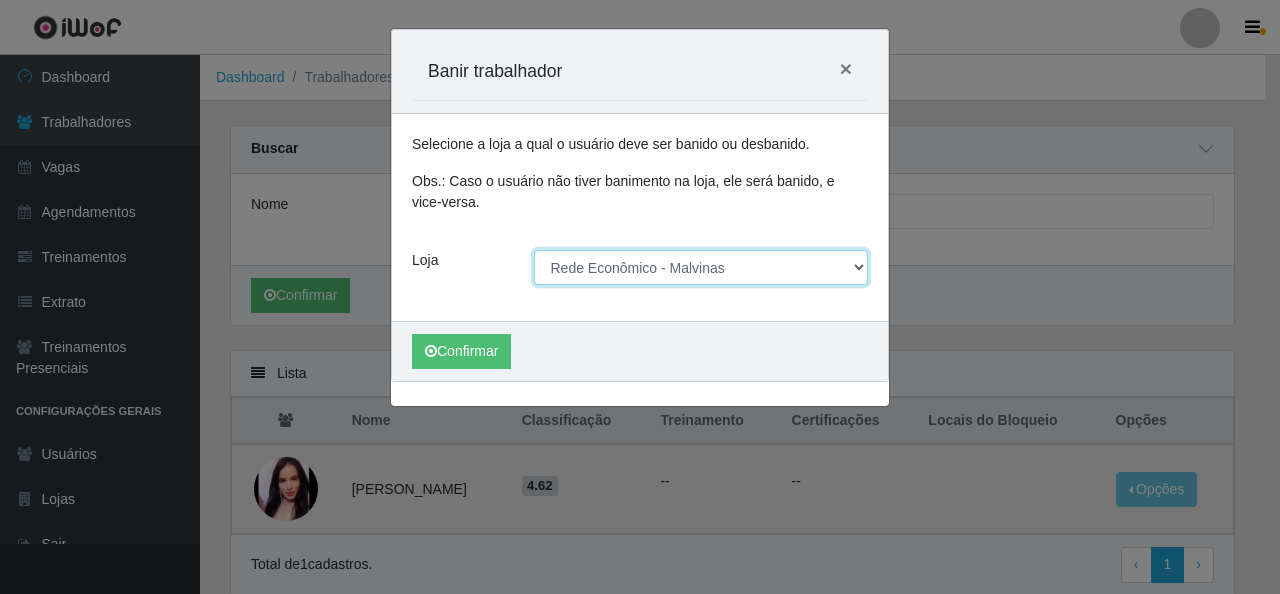 click on "[Selecione...] Rede Econômico - Malvinas Rede Econômico - Prata" at bounding box center (701, 267) 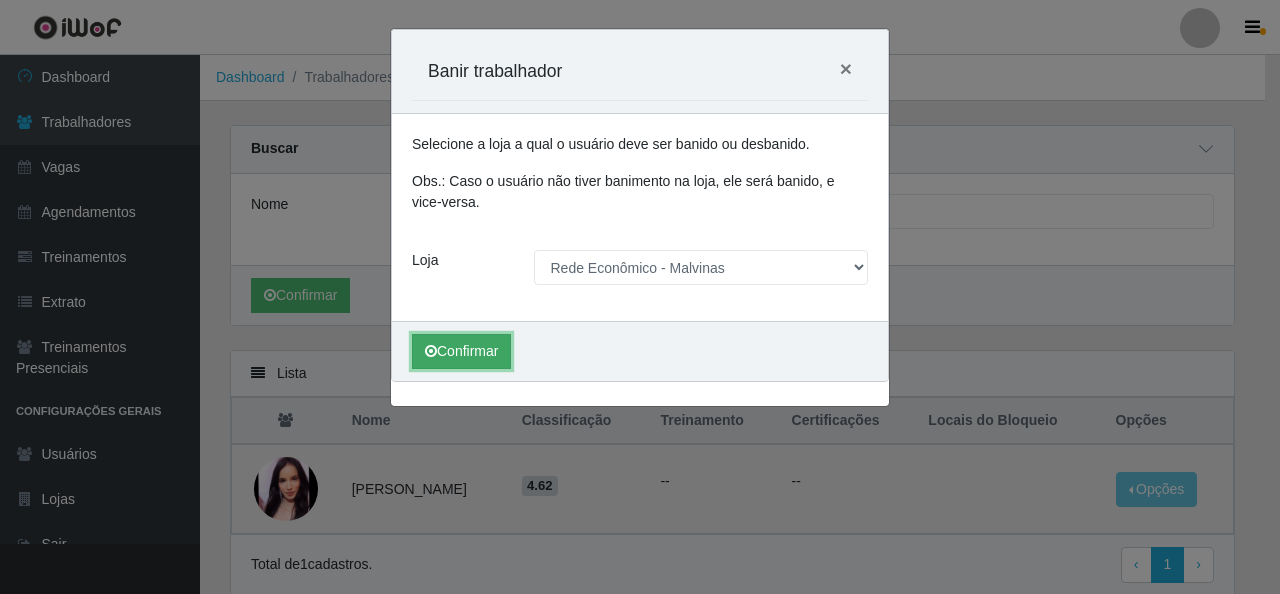 click on "Confirmar" at bounding box center [461, 351] 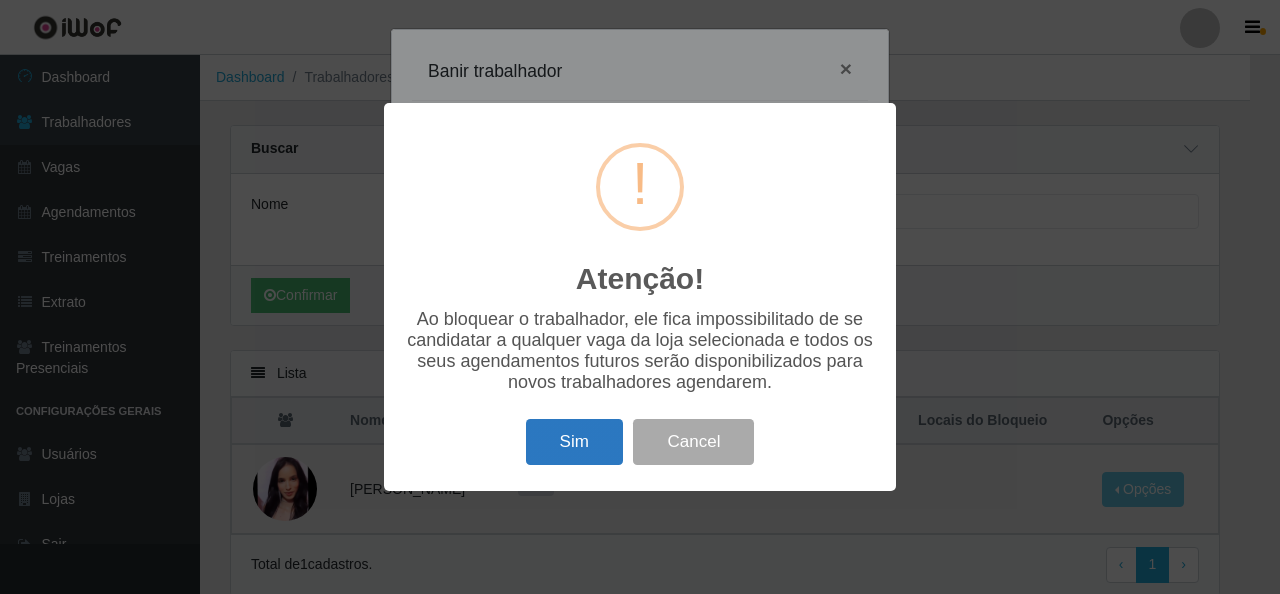 click on "Sim" at bounding box center (574, 442) 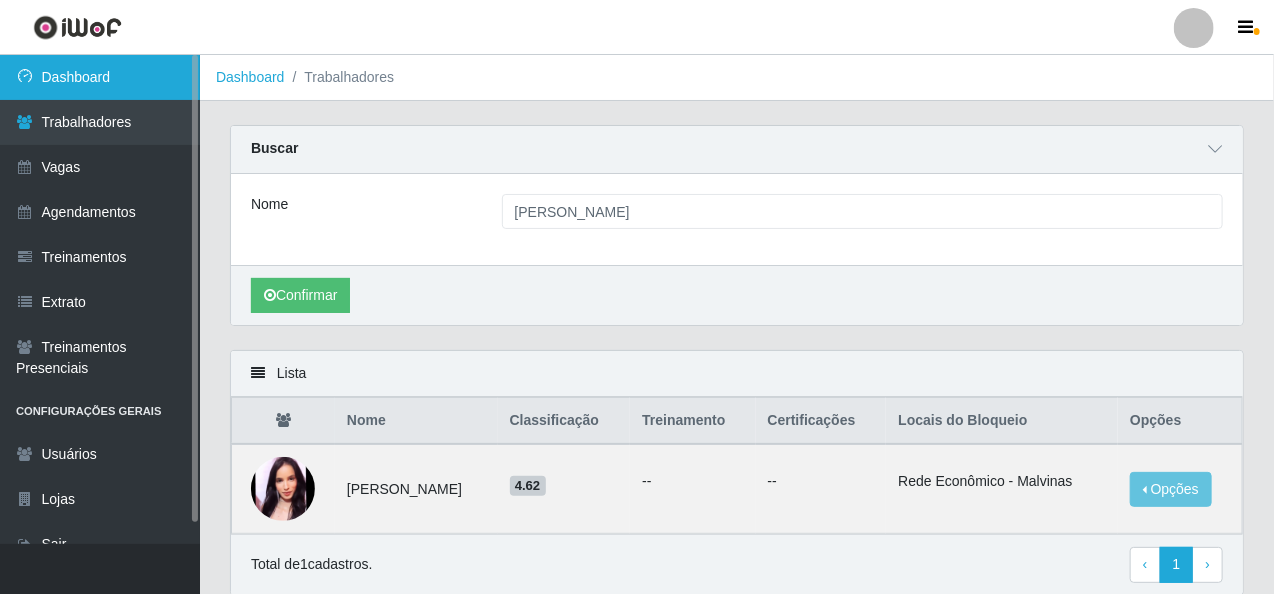 click on "Dashboard" at bounding box center (100, 77) 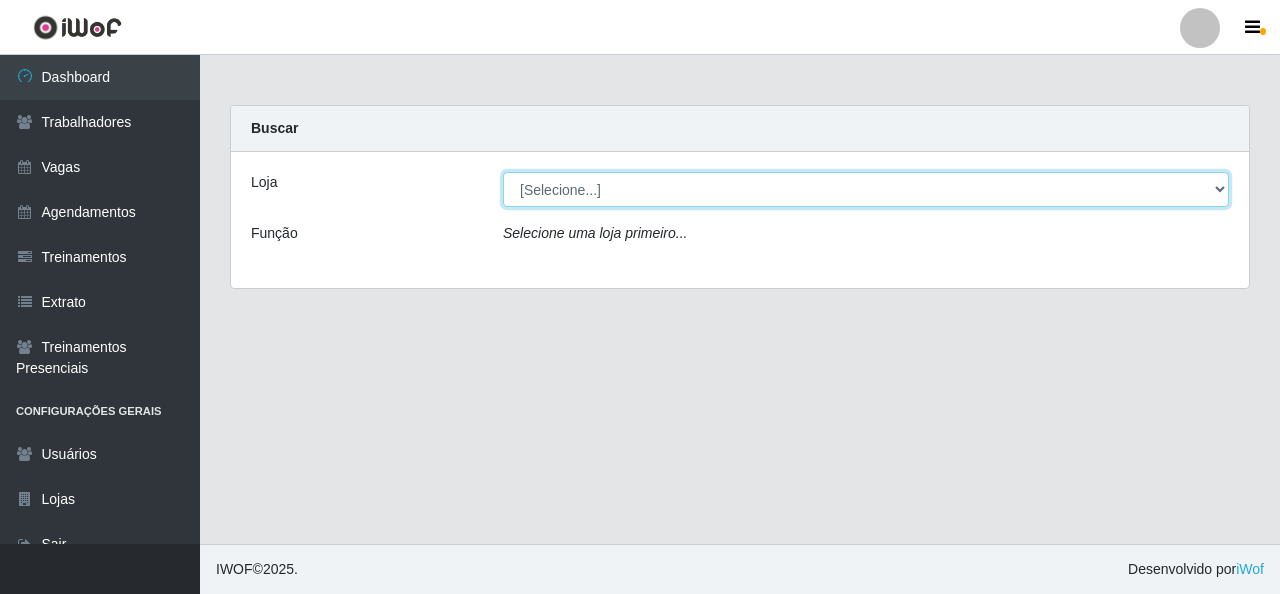 click on "[Selecione...] Rede Econômico - Malvinas Rede Econômico - Prata" at bounding box center [866, 189] 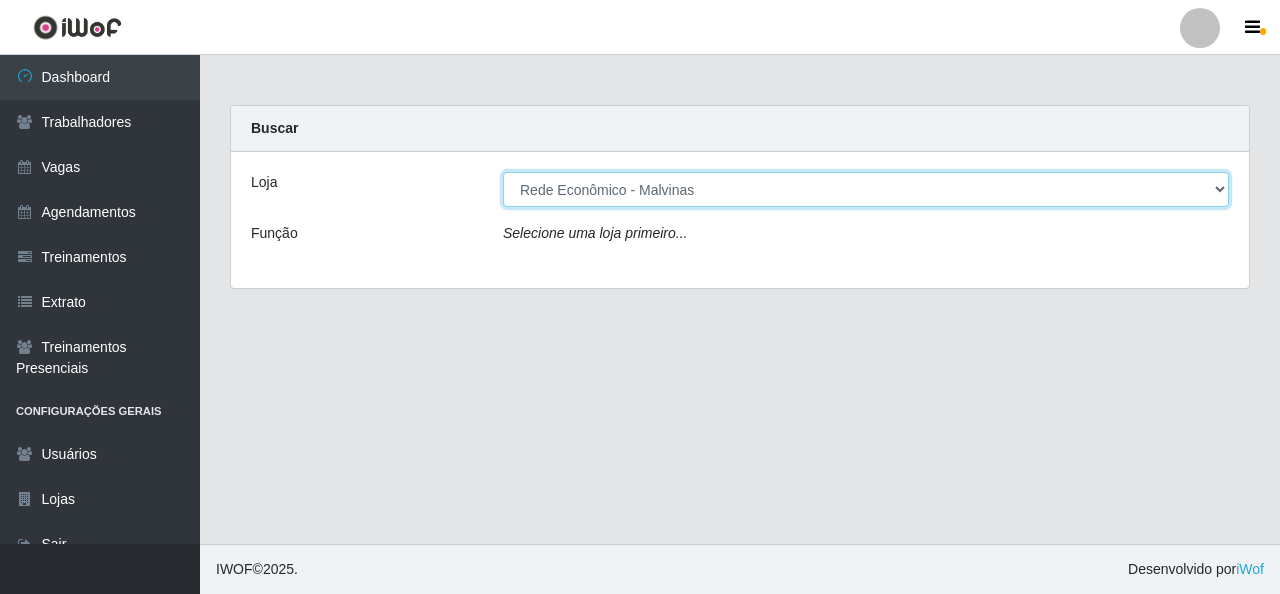 click on "[Selecione...] Rede Econômico - Malvinas Rede Econômico - Prata" at bounding box center [866, 189] 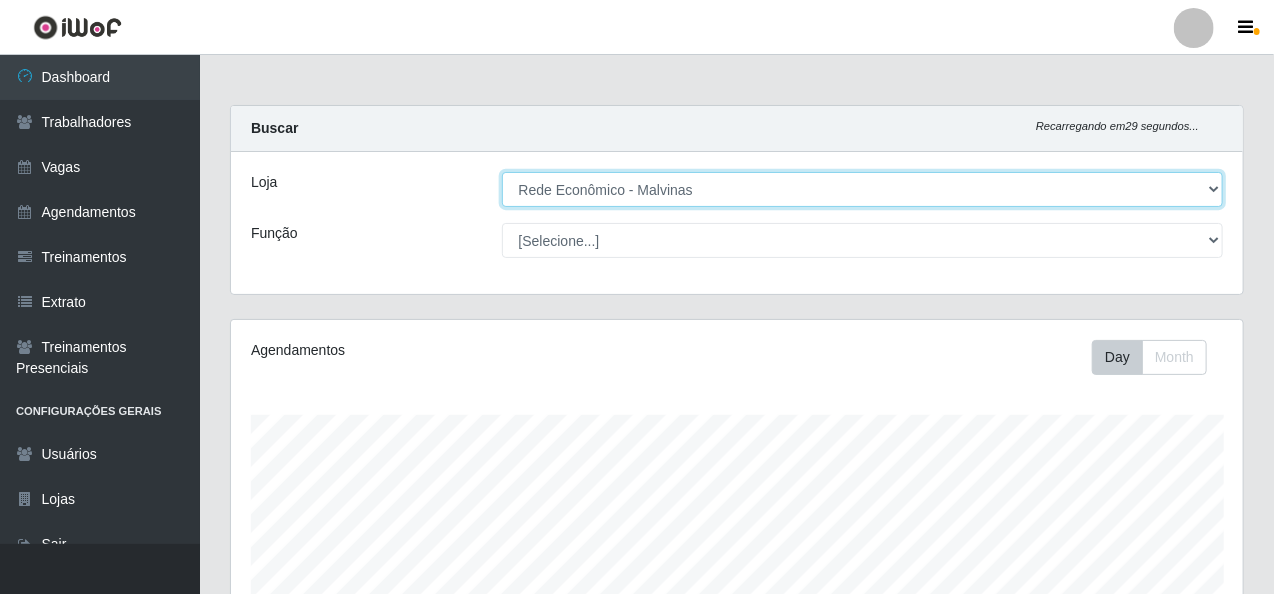 scroll, scrollTop: 999585, scrollLeft: 998987, axis: both 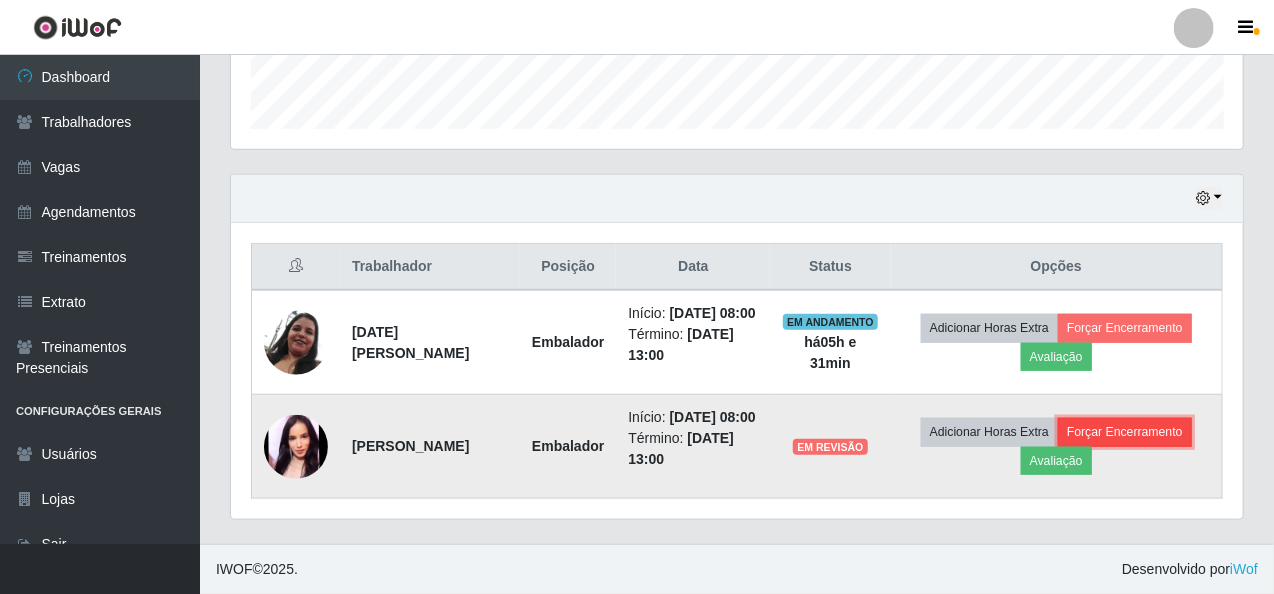 click on "Forçar Encerramento" at bounding box center (1125, 432) 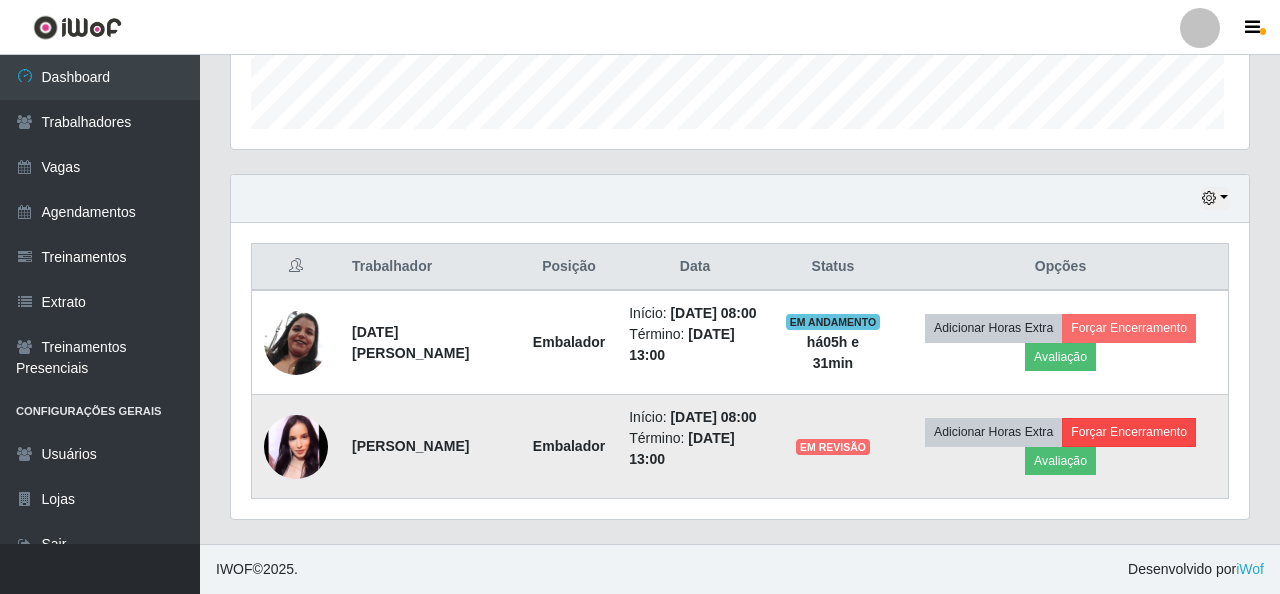 scroll, scrollTop: 999585, scrollLeft: 998996, axis: both 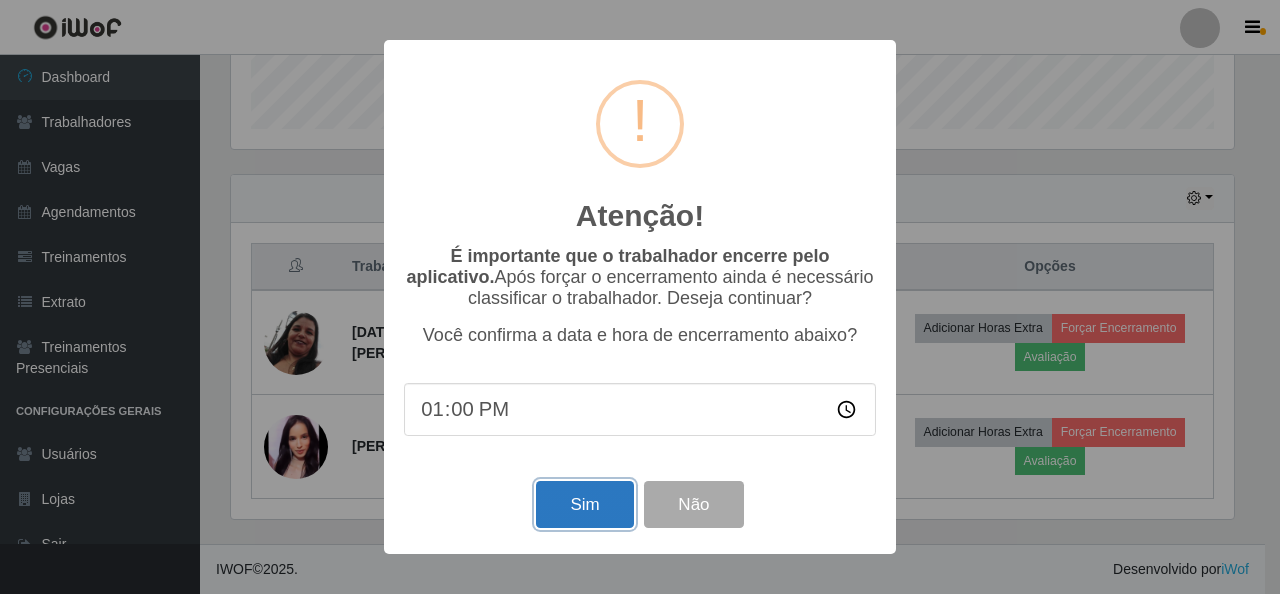 click on "Sim" at bounding box center [584, 504] 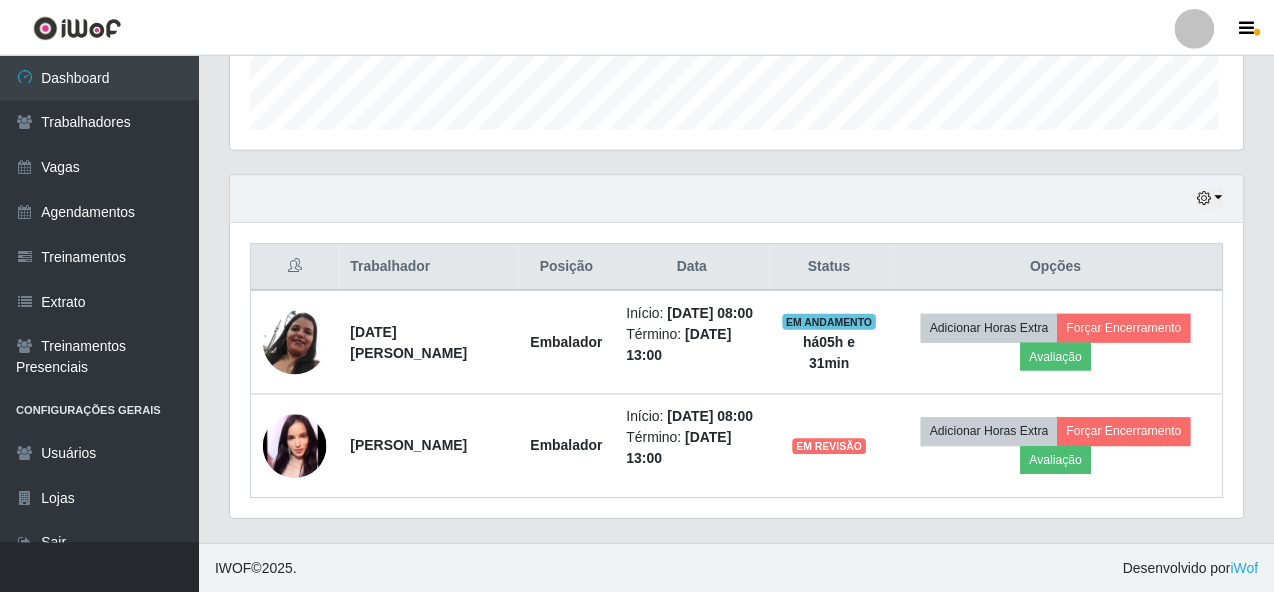 scroll, scrollTop: 999585, scrollLeft: 998987, axis: both 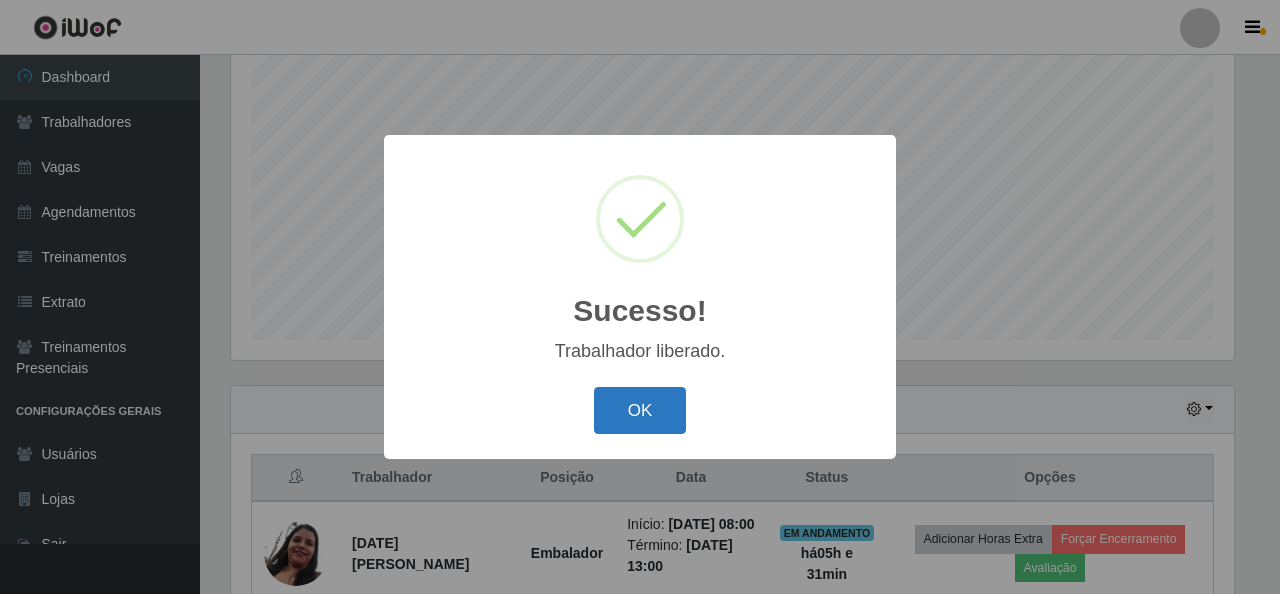 click on "OK" at bounding box center (640, 410) 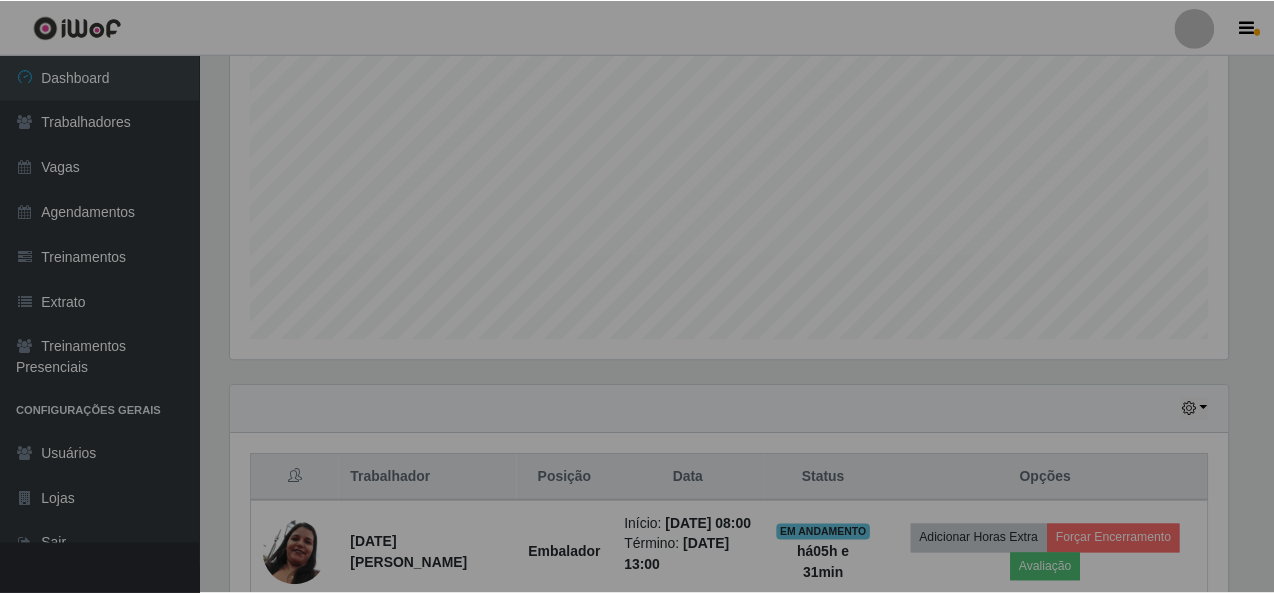 scroll, scrollTop: 411, scrollLeft: 0, axis: vertical 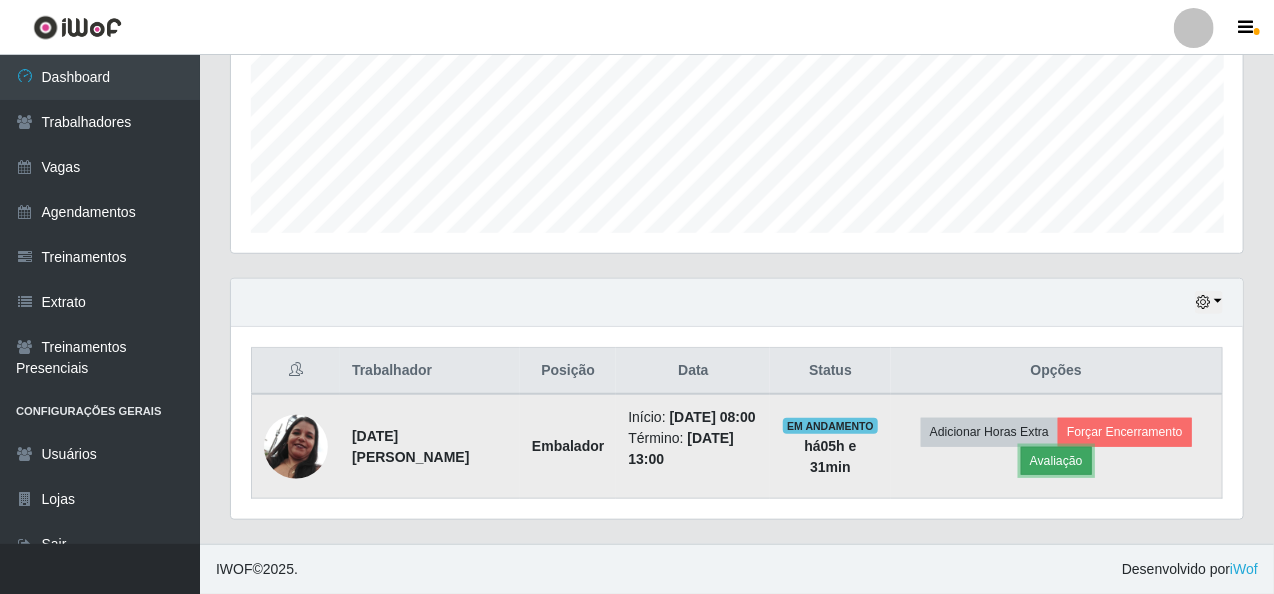 click on "Avaliação" at bounding box center [1056, 461] 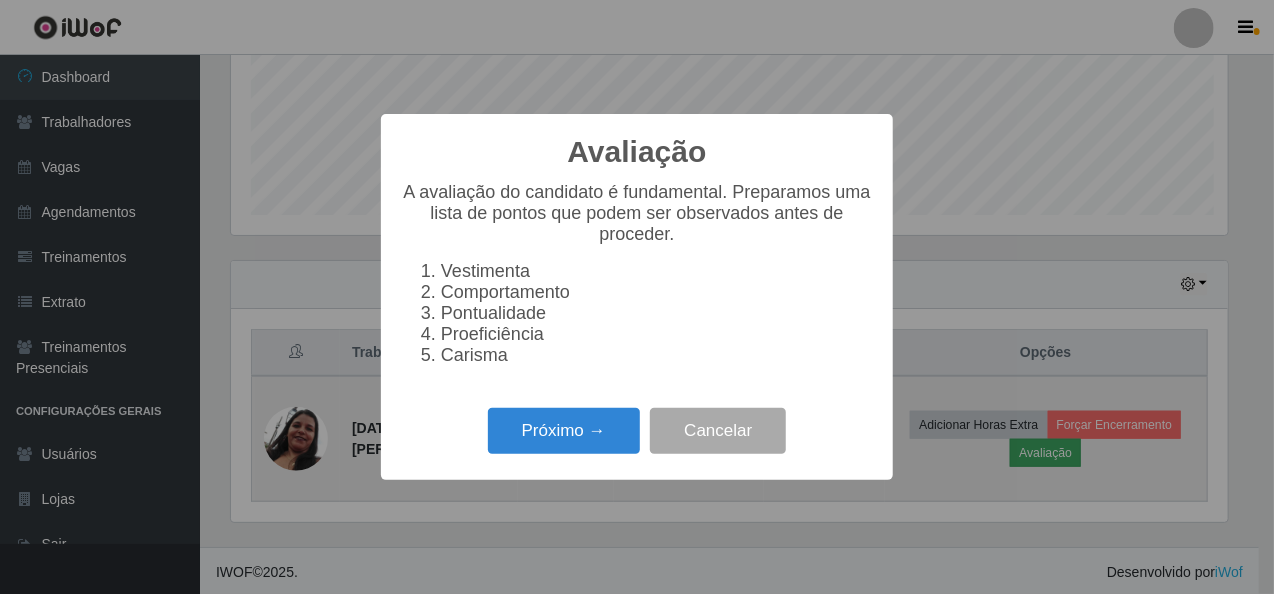scroll, scrollTop: 999585, scrollLeft: 998996, axis: both 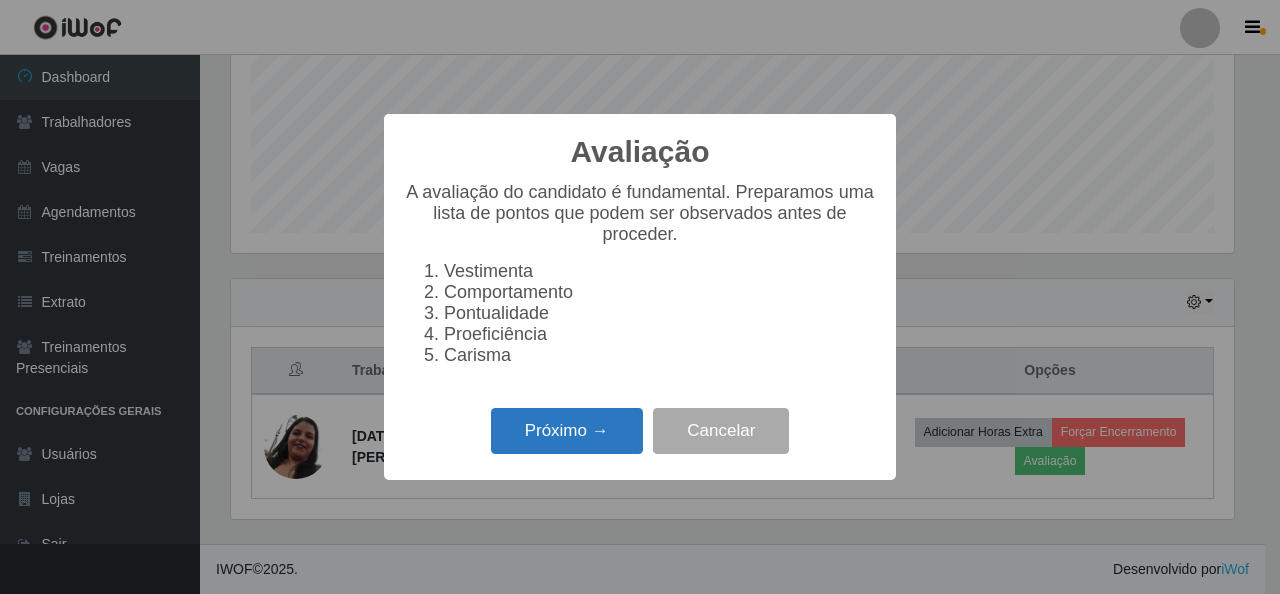 click on "Próximo →" at bounding box center (567, 431) 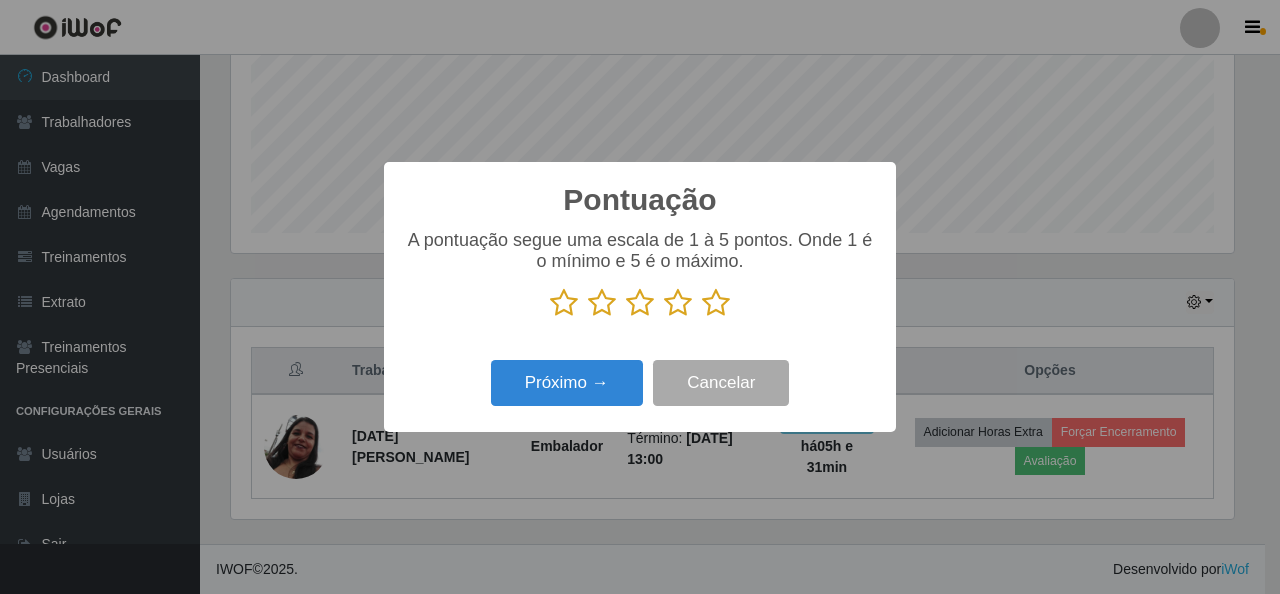 scroll, scrollTop: 999585, scrollLeft: 998996, axis: both 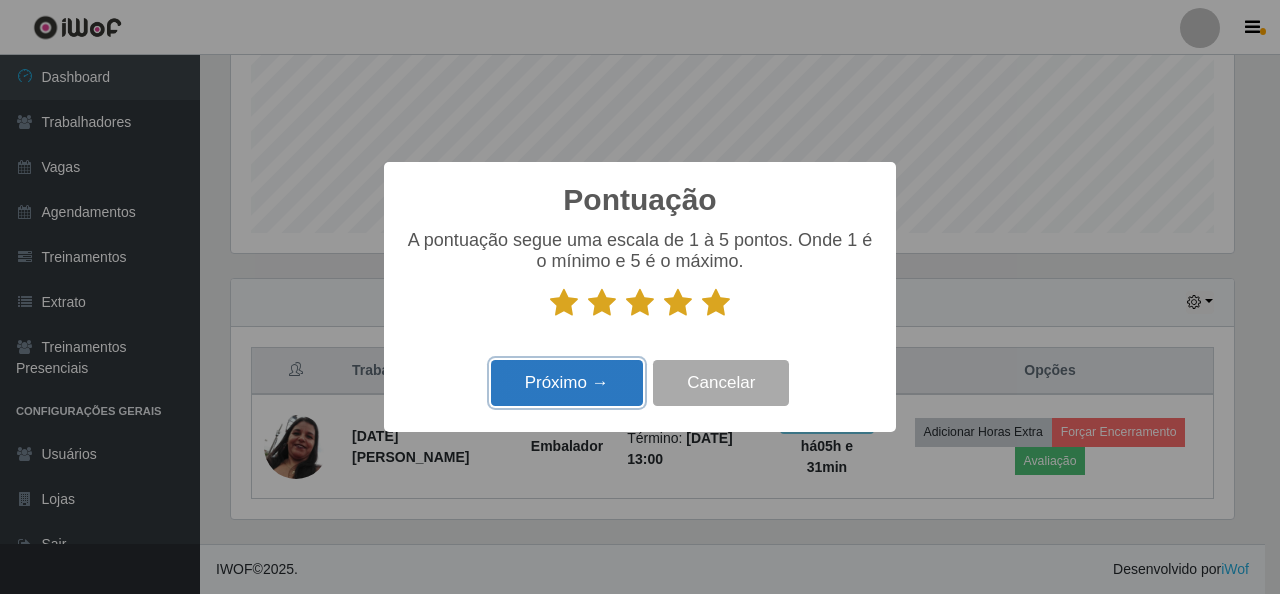 click on "Próximo →" at bounding box center [567, 383] 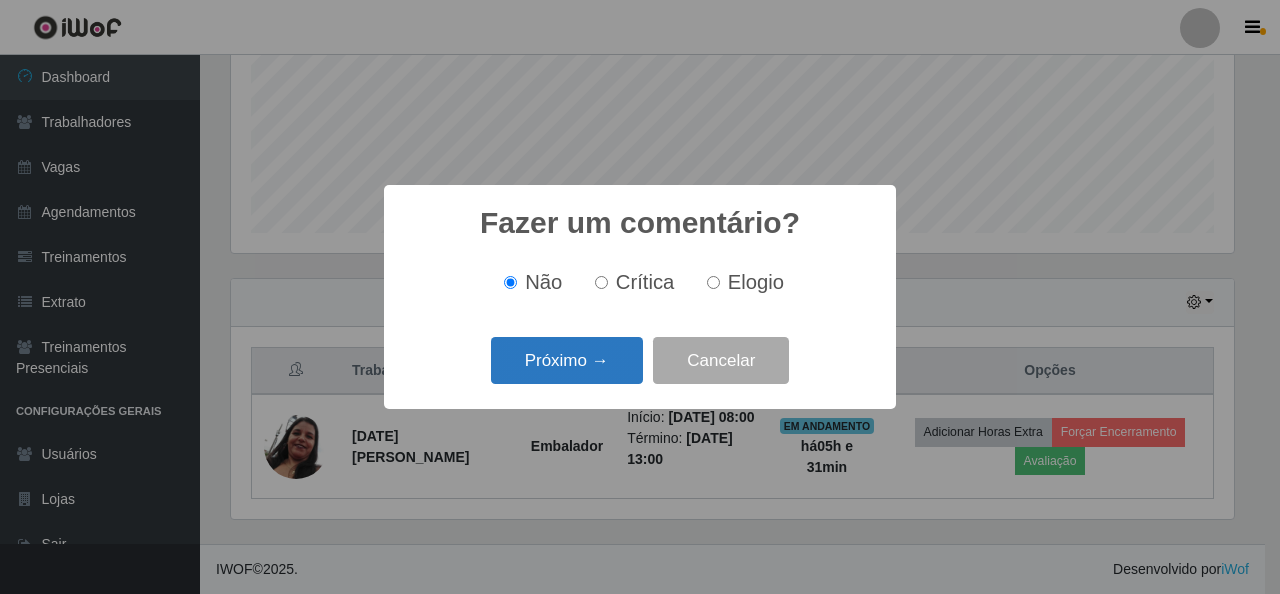 click on "Próximo →" at bounding box center (567, 360) 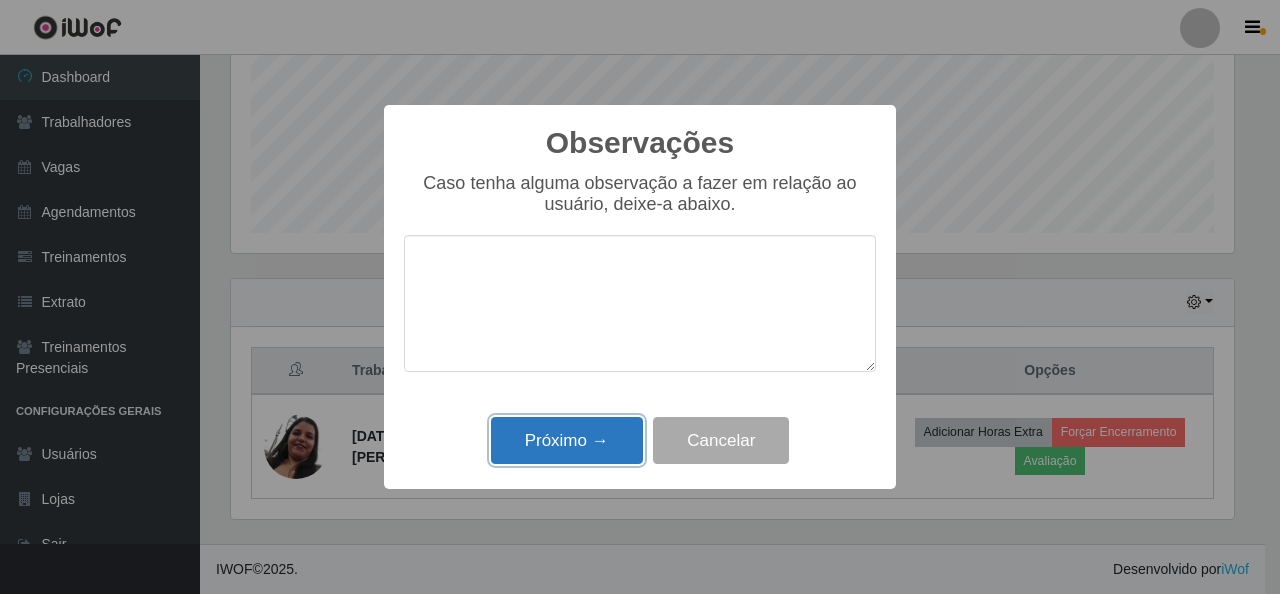 click on "Próximo →" at bounding box center [567, 440] 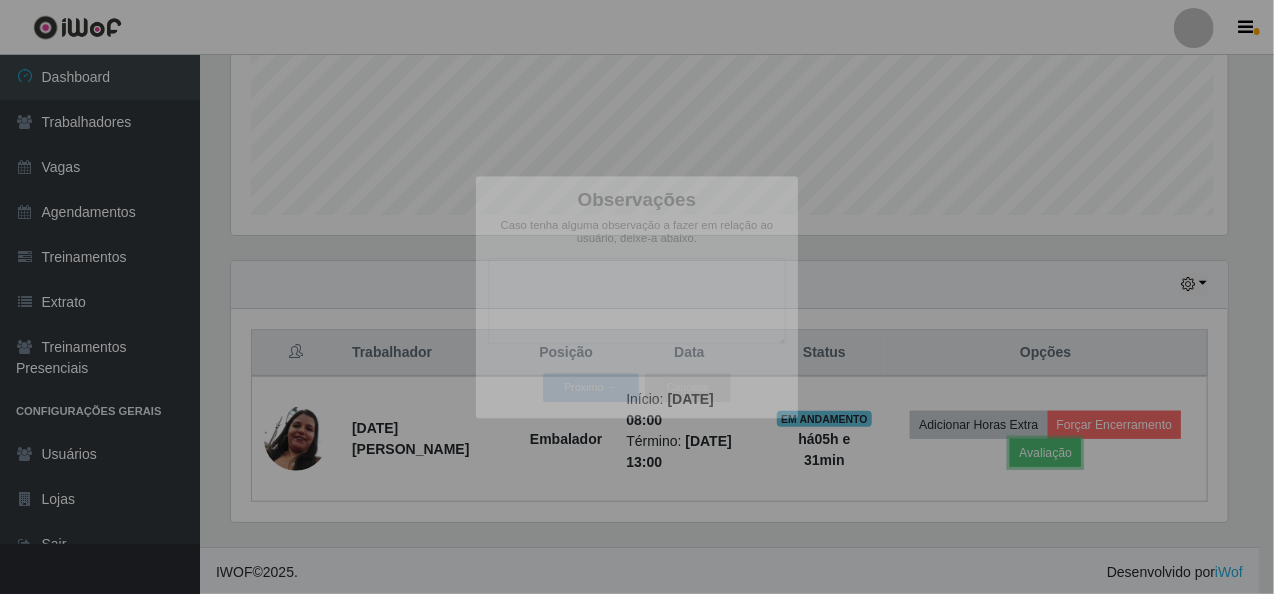 scroll, scrollTop: 999585, scrollLeft: 998987, axis: both 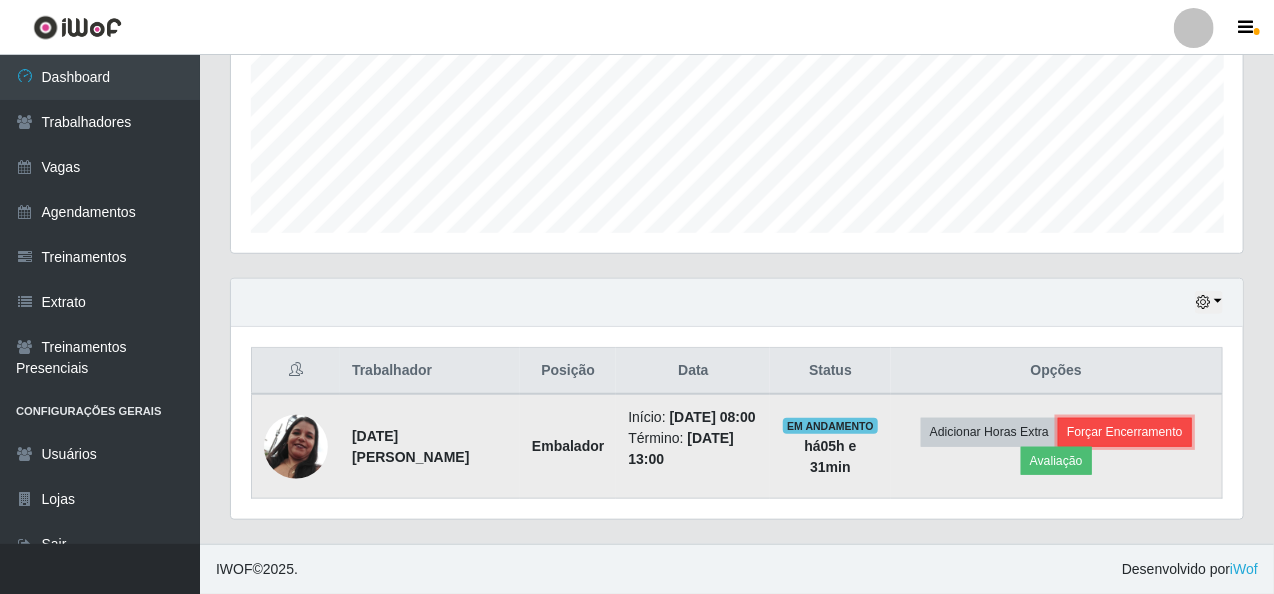 click on "Forçar Encerramento" at bounding box center (1125, 432) 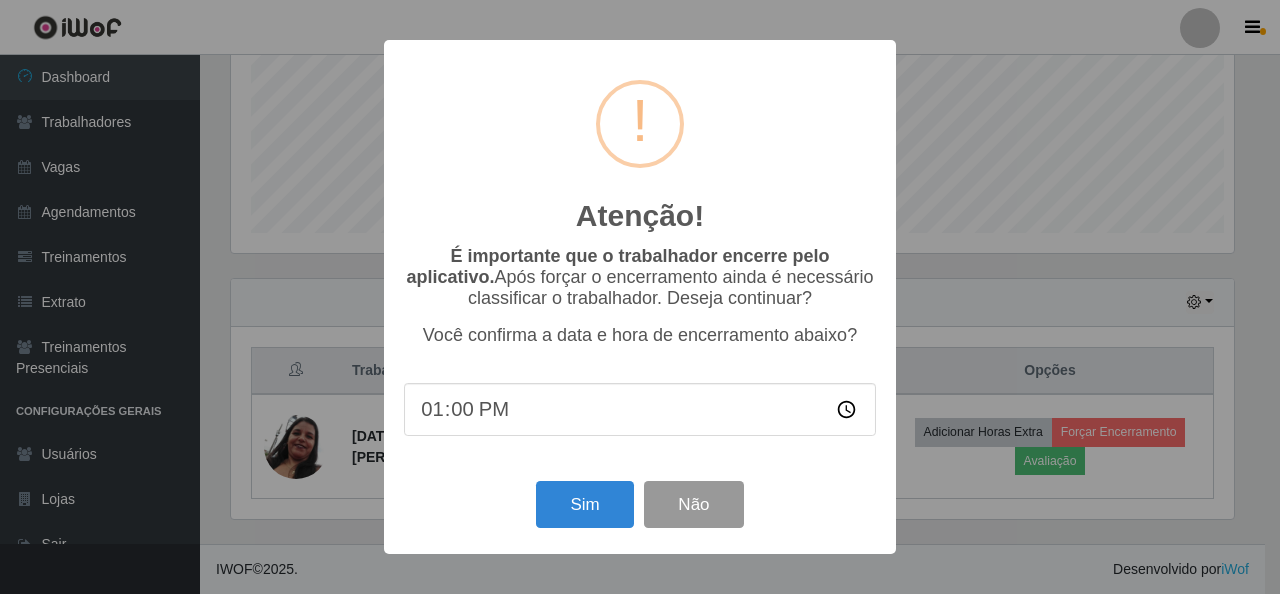 scroll, scrollTop: 999585, scrollLeft: 998996, axis: both 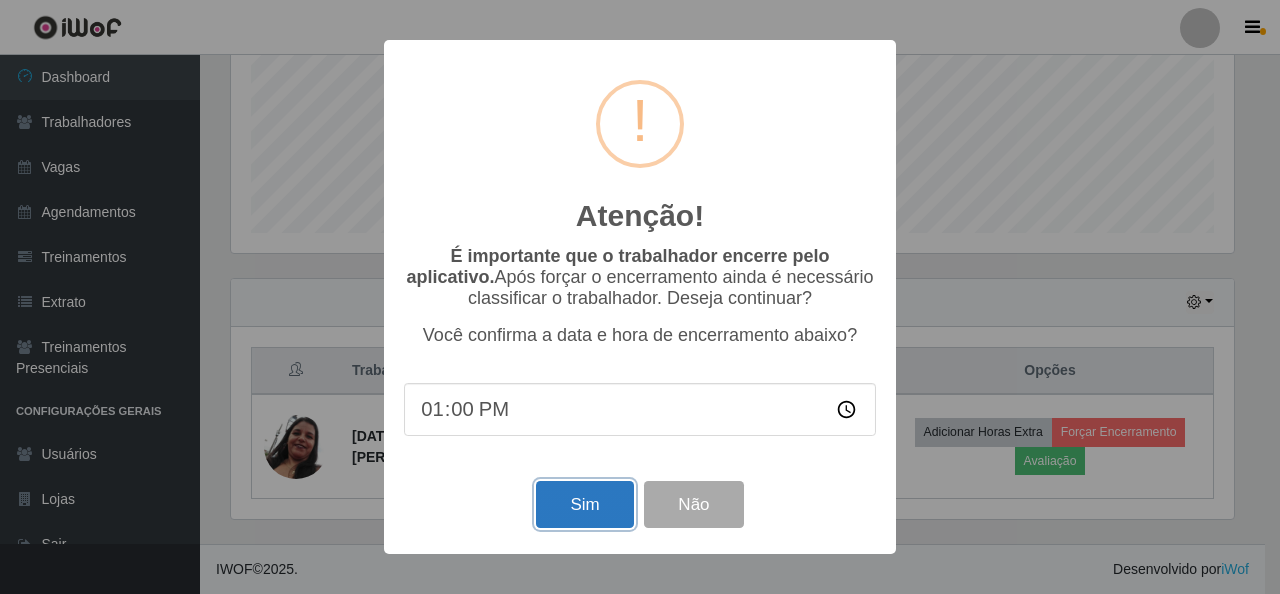 click on "Sim" at bounding box center (584, 504) 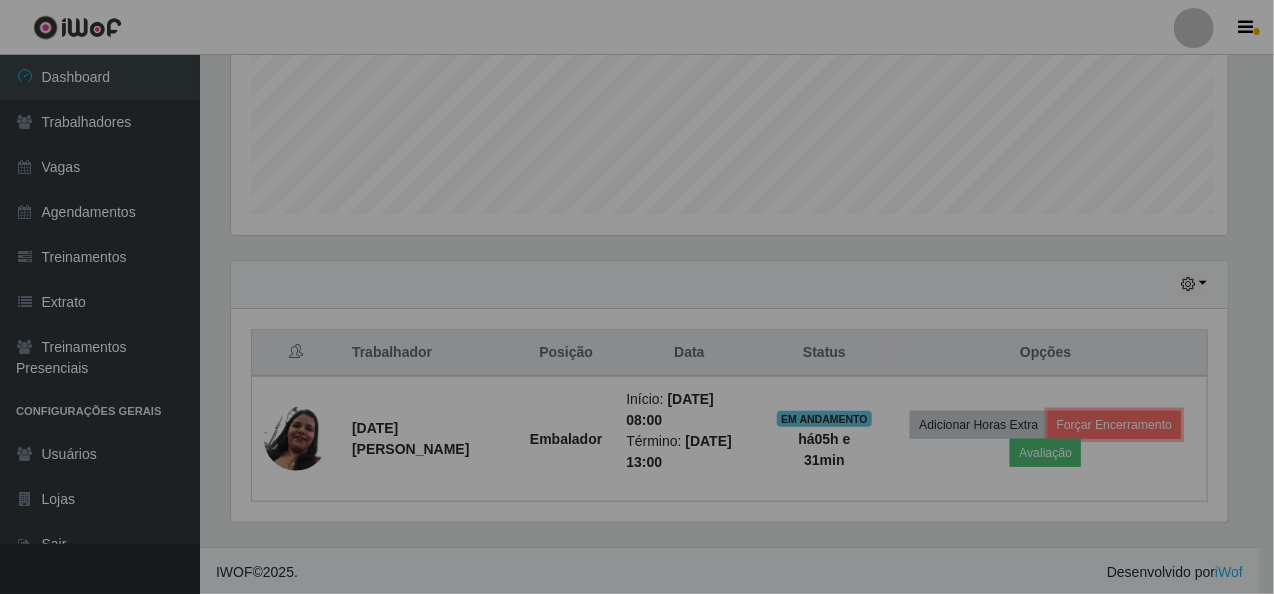 scroll, scrollTop: 999585, scrollLeft: 998987, axis: both 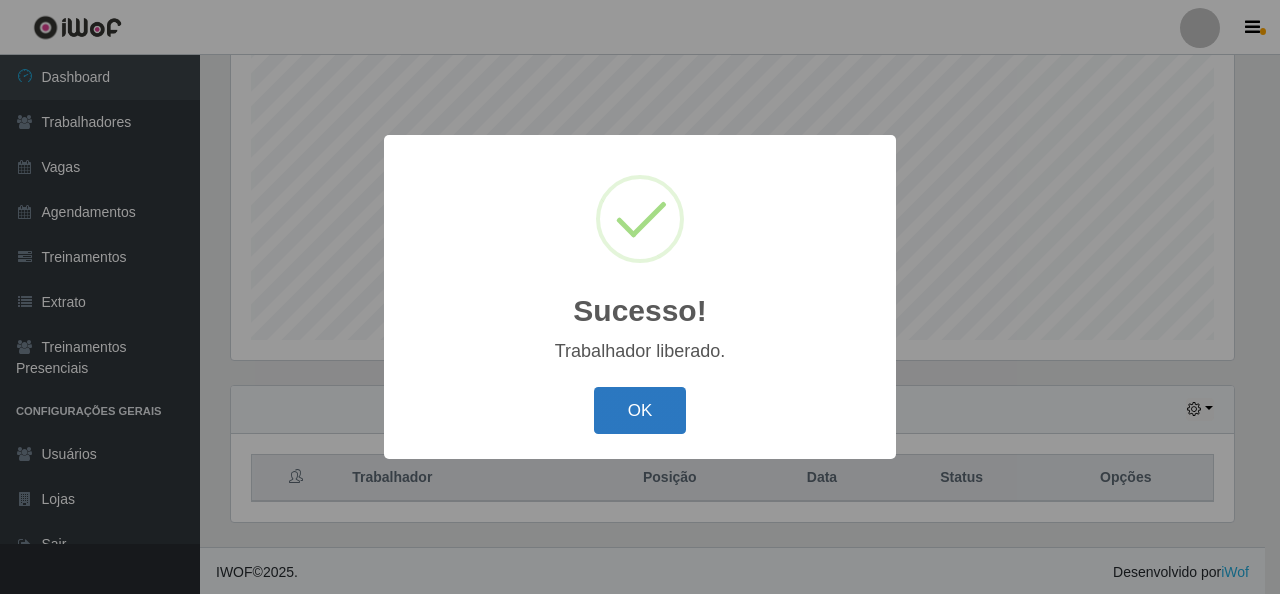 click on "OK" at bounding box center (640, 410) 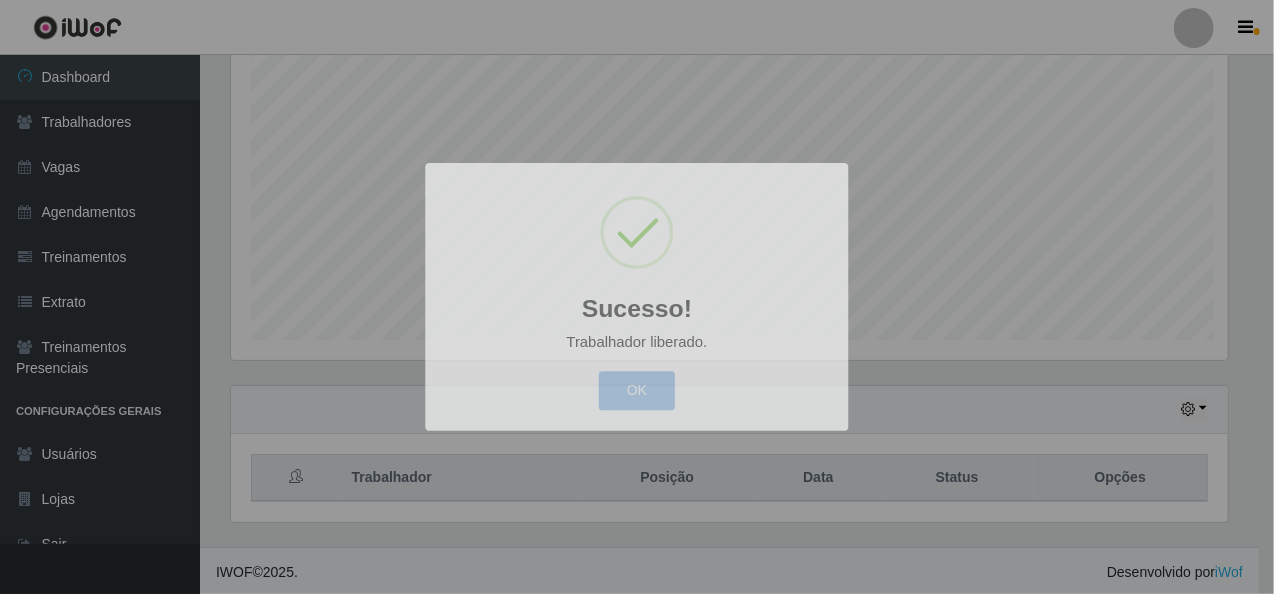 scroll 